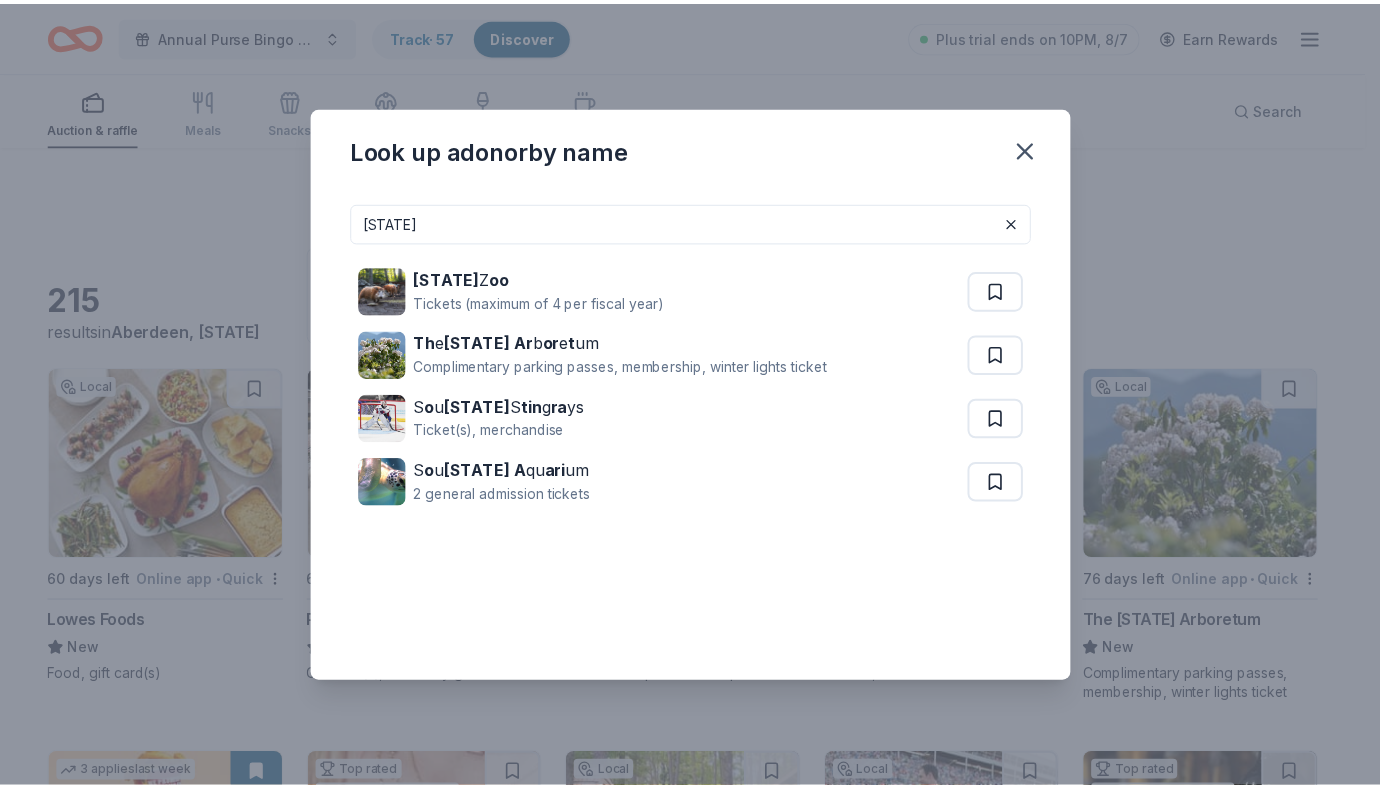 scroll, scrollTop: 4786, scrollLeft: 0, axis: vertical 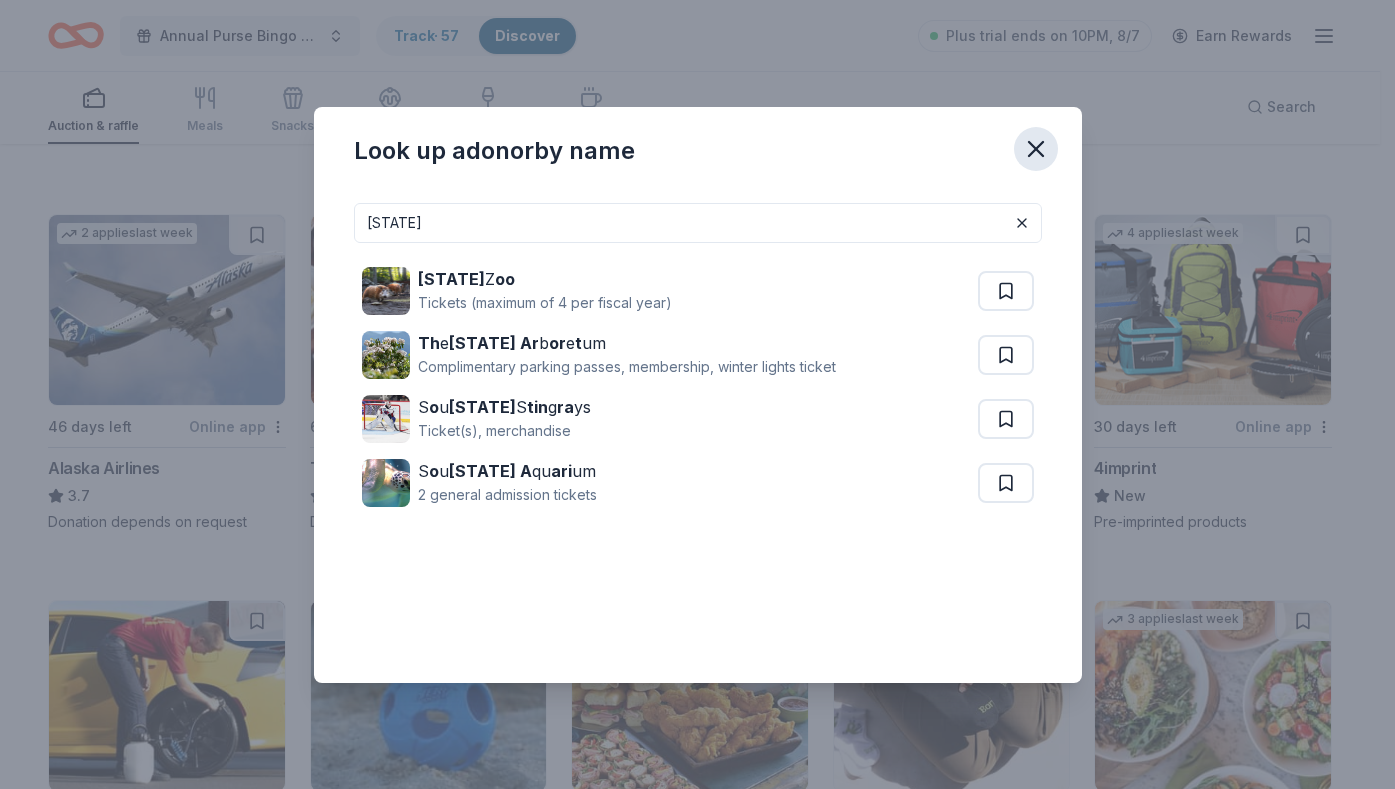 click 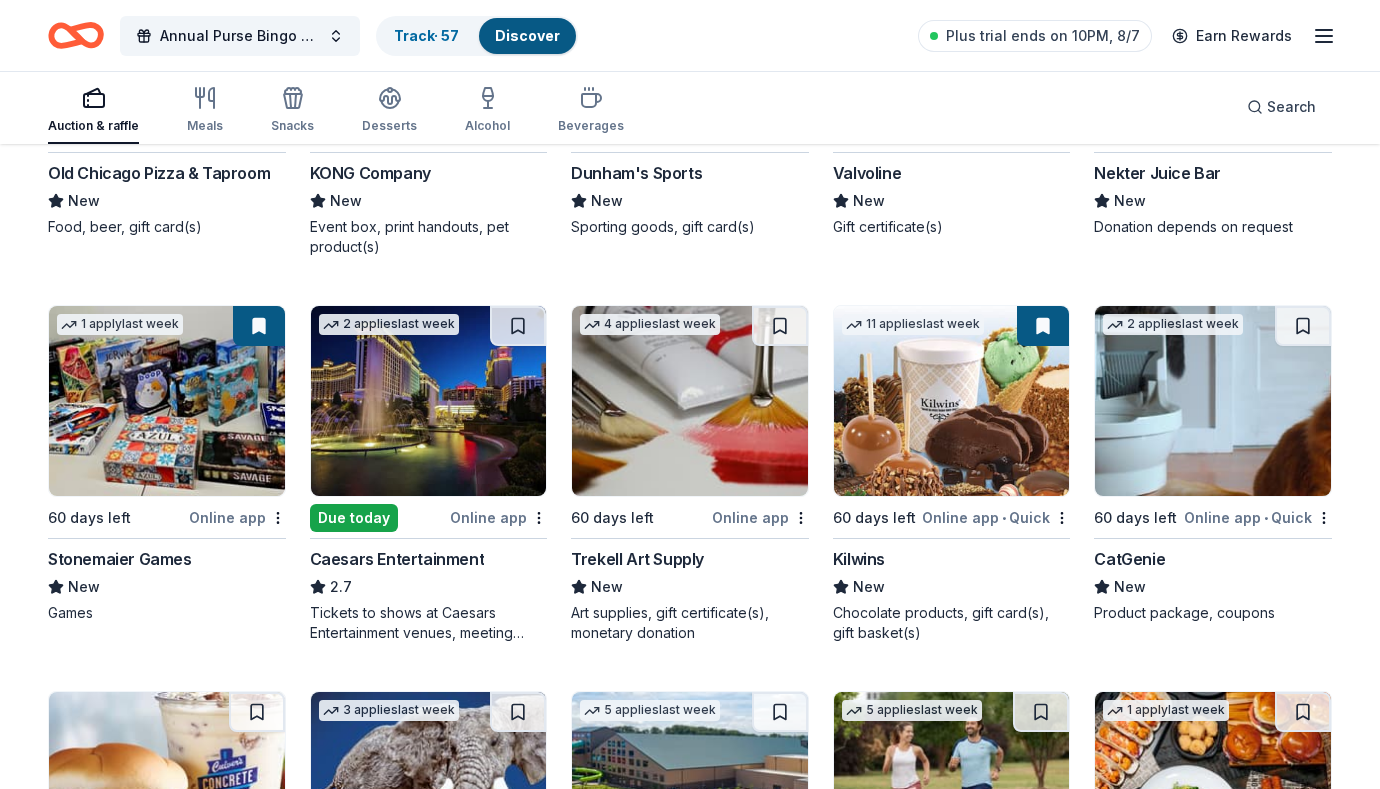 scroll, scrollTop: 6312, scrollLeft: 0, axis: vertical 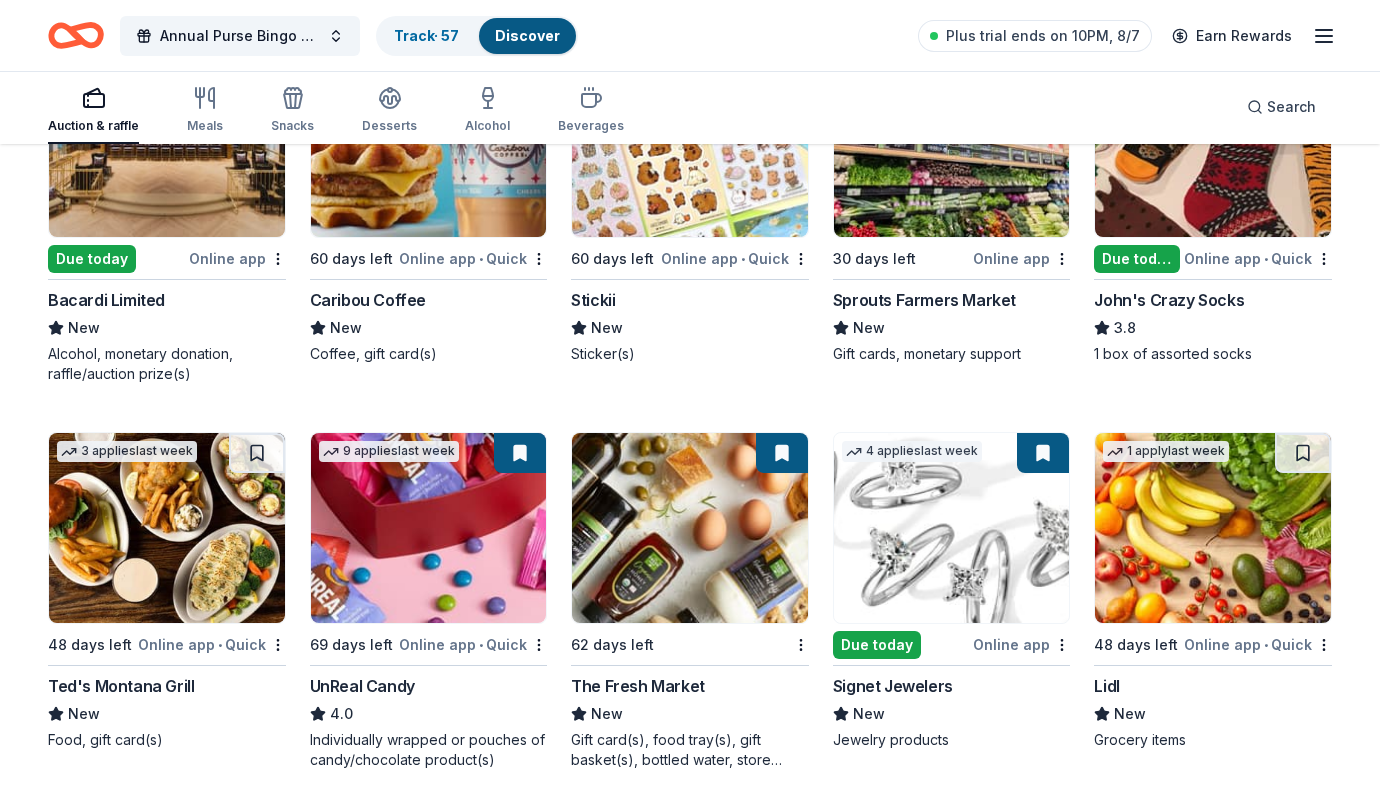 click at bounding box center (952, 528) 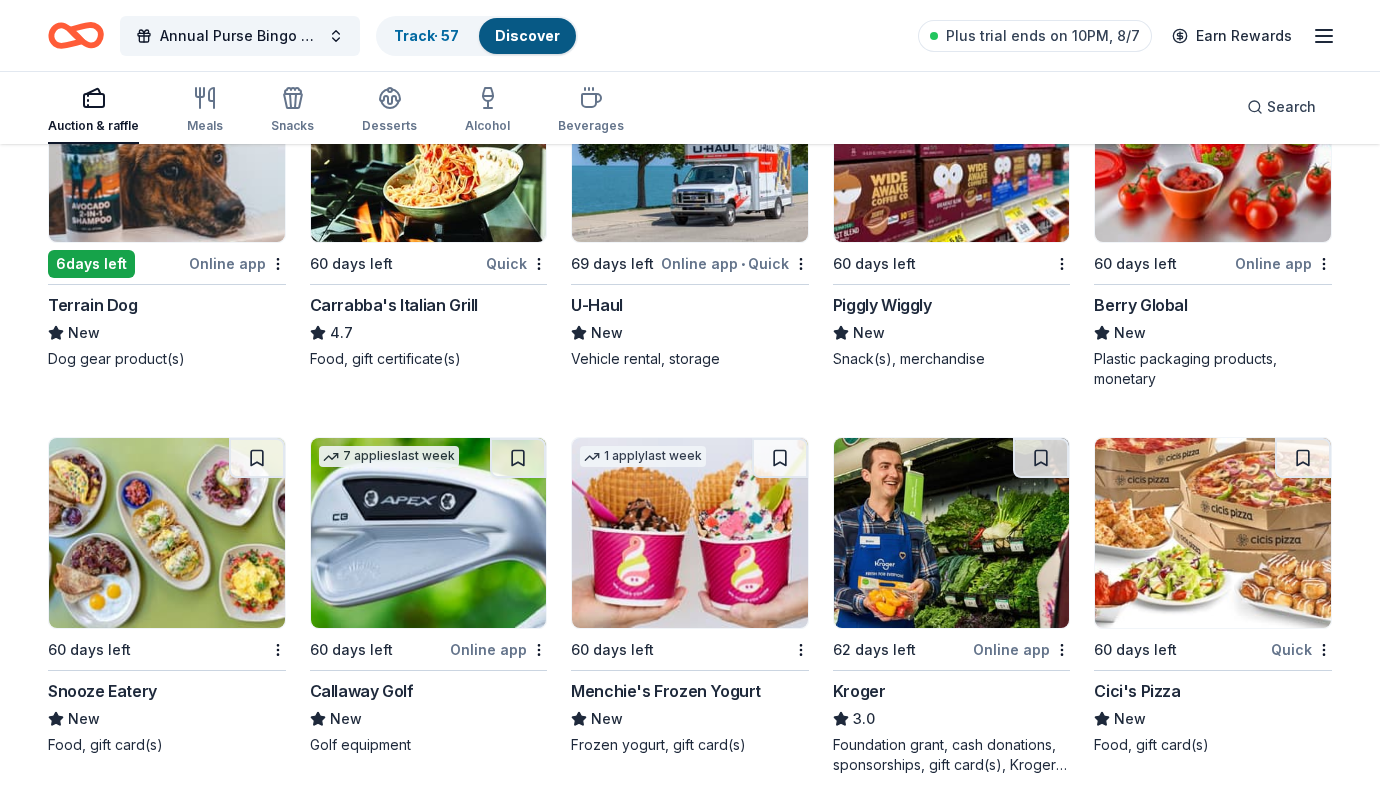 scroll, scrollTop: 8775, scrollLeft: 0, axis: vertical 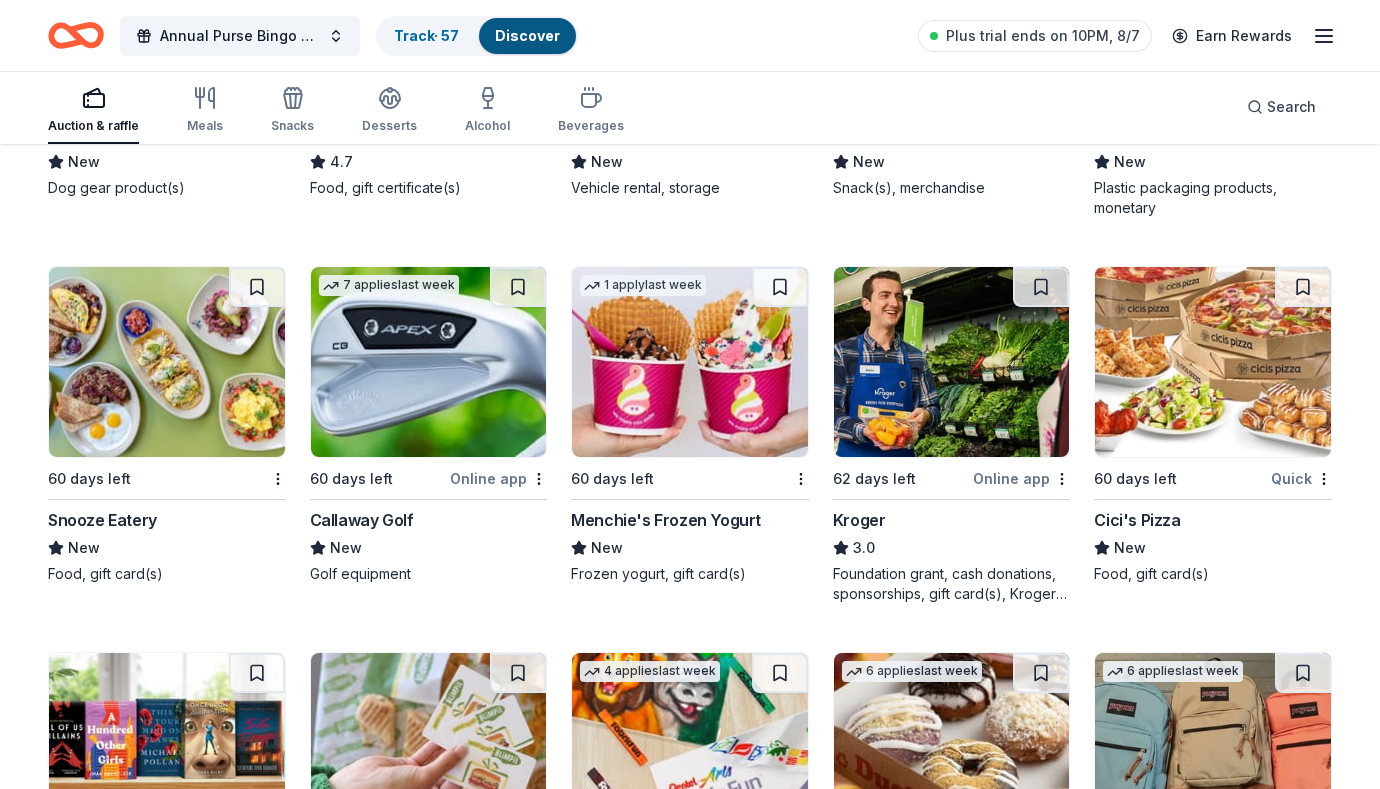 click at bounding box center (429, 362) 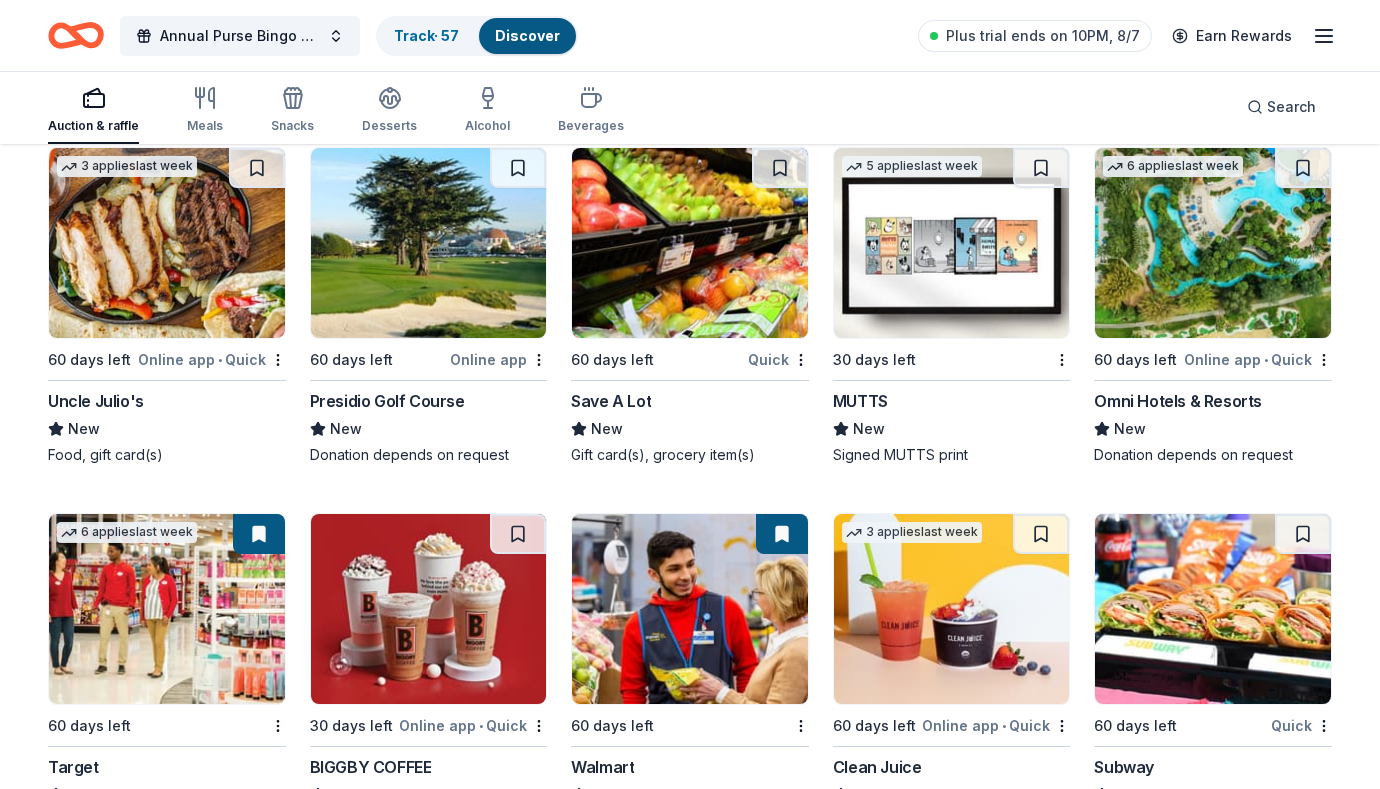 scroll, scrollTop: 9797, scrollLeft: 0, axis: vertical 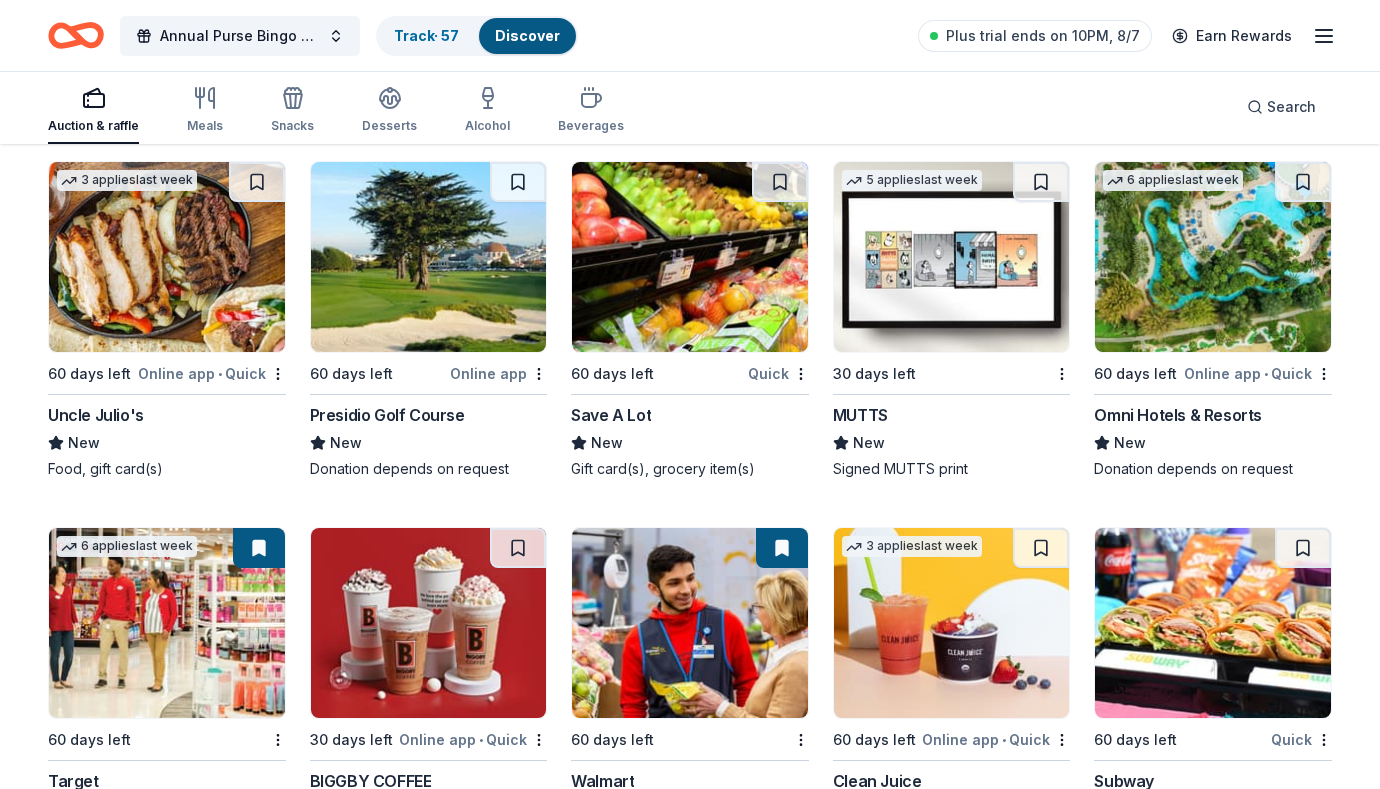click at bounding box center (1213, 257) 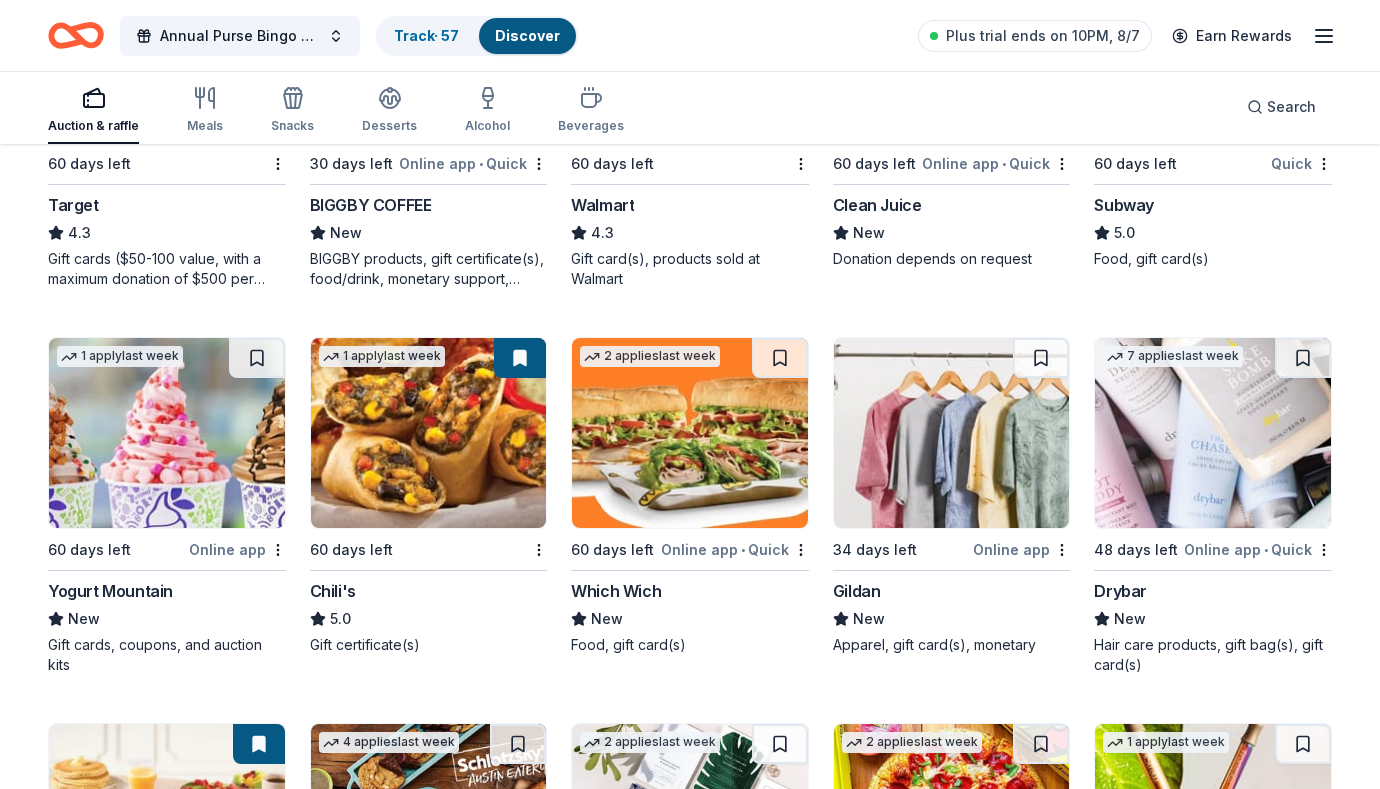 scroll, scrollTop: 10388, scrollLeft: 0, axis: vertical 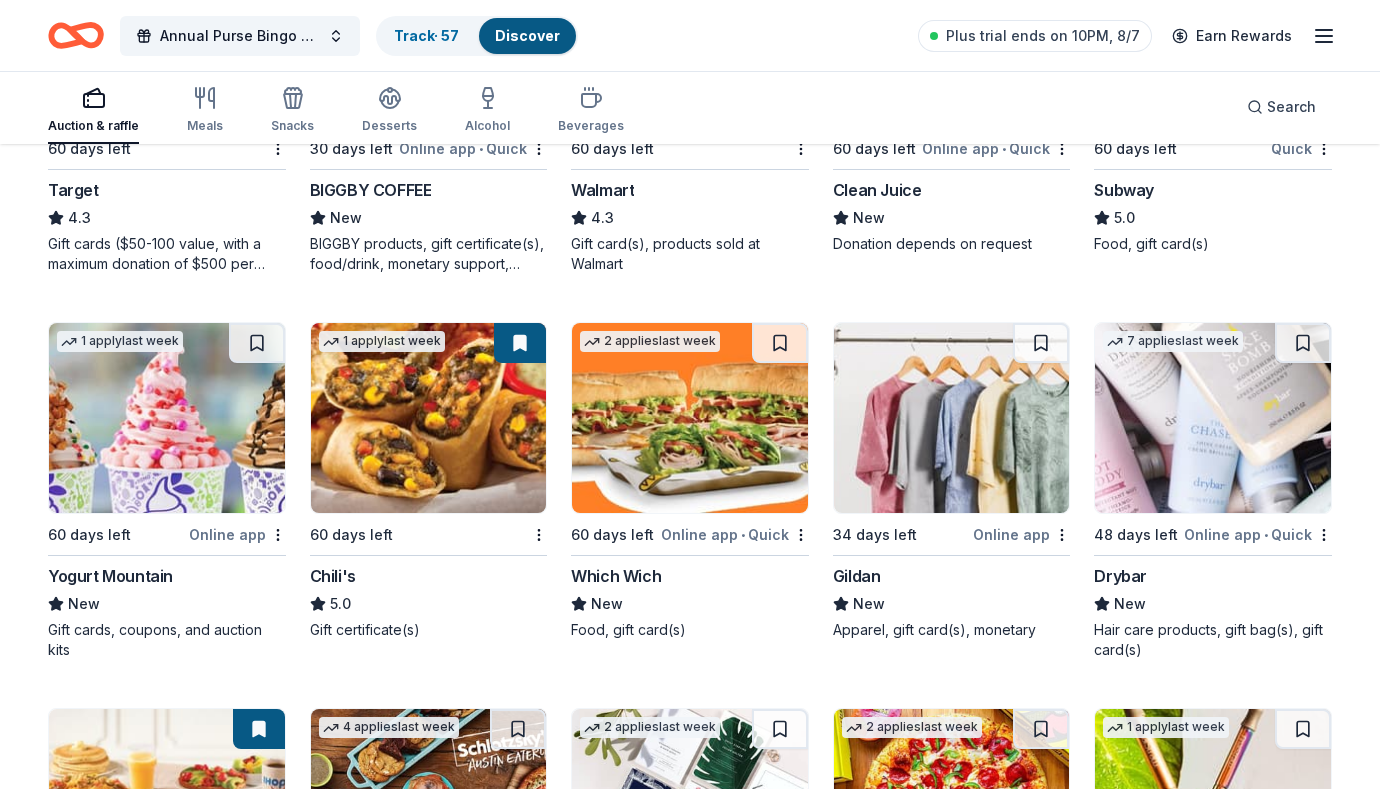 click at bounding box center [1213, 418] 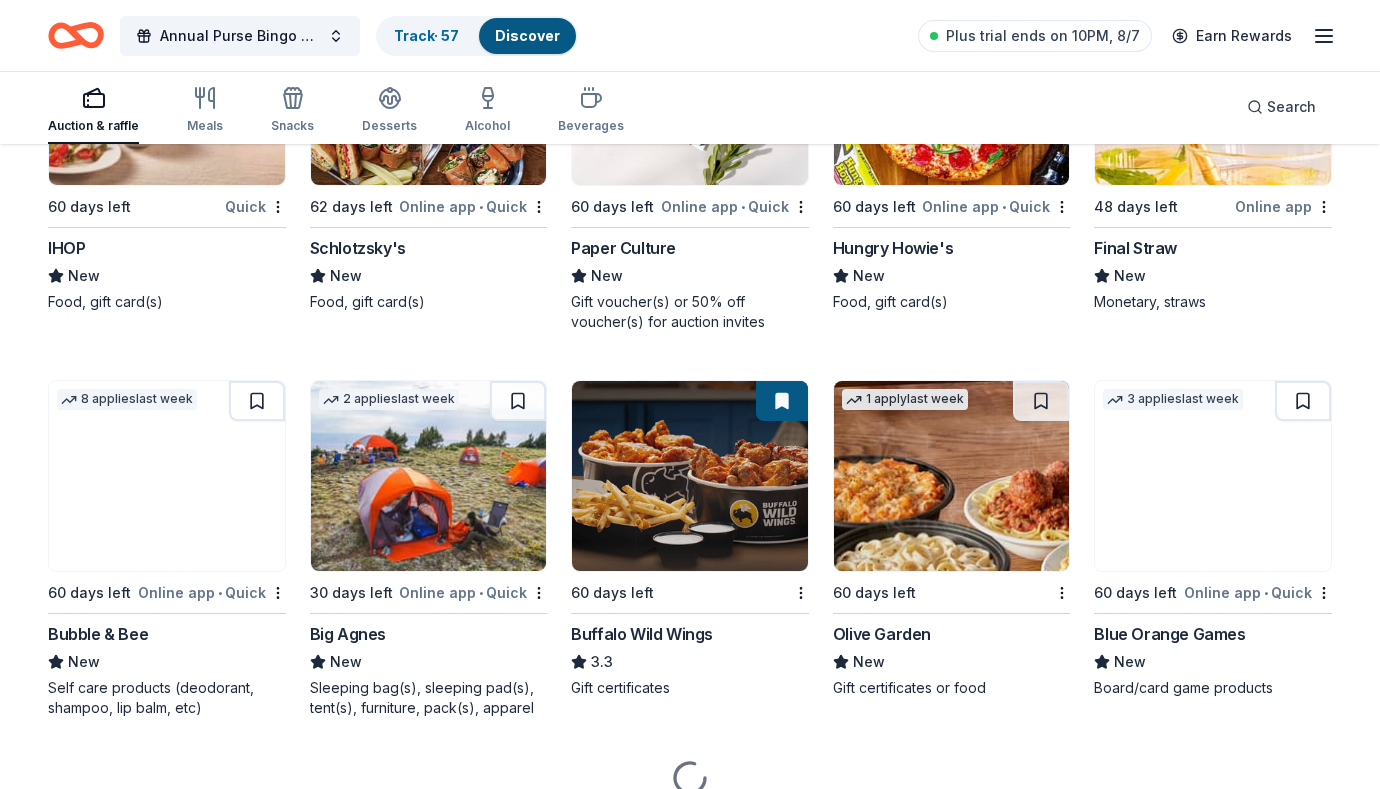 scroll, scrollTop: 11132, scrollLeft: 0, axis: vertical 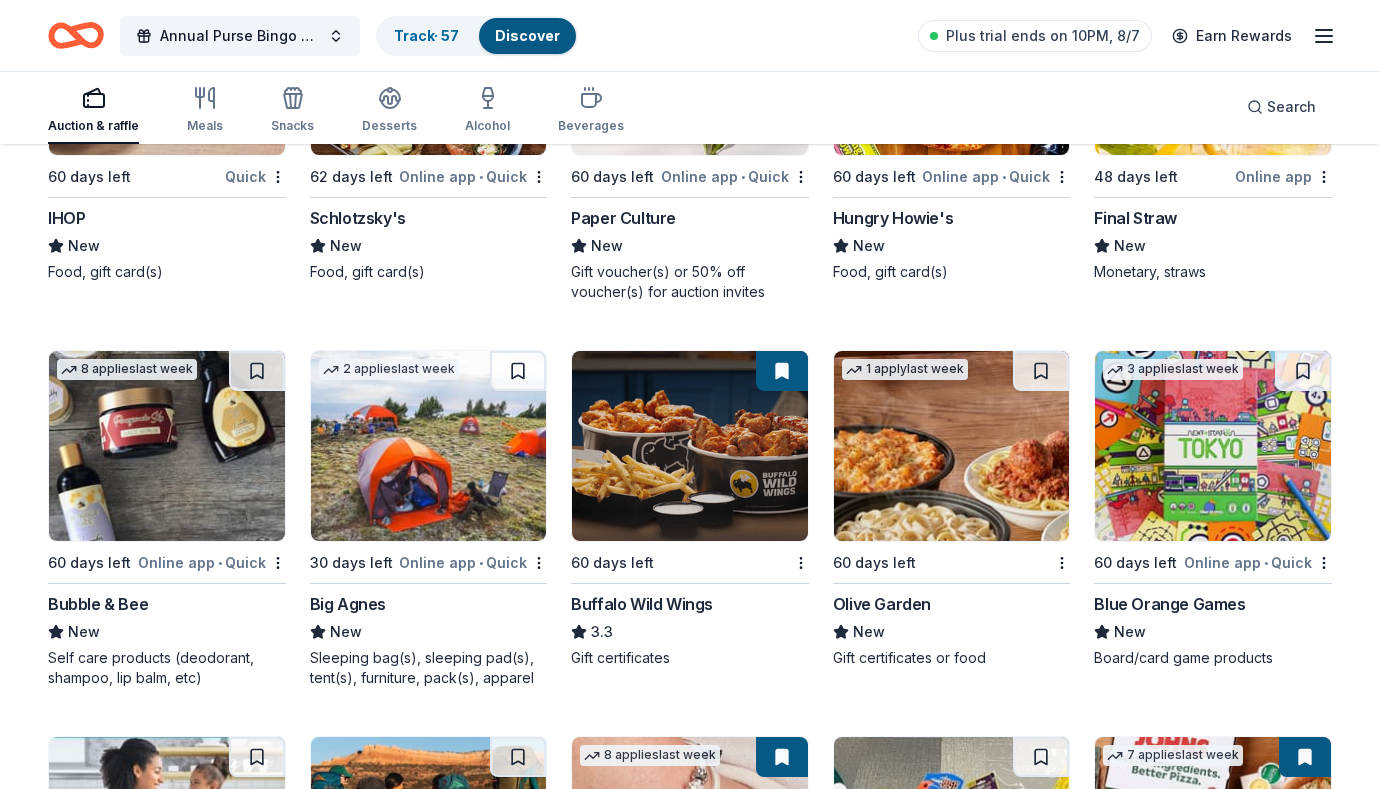 click at bounding box center (167, 446) 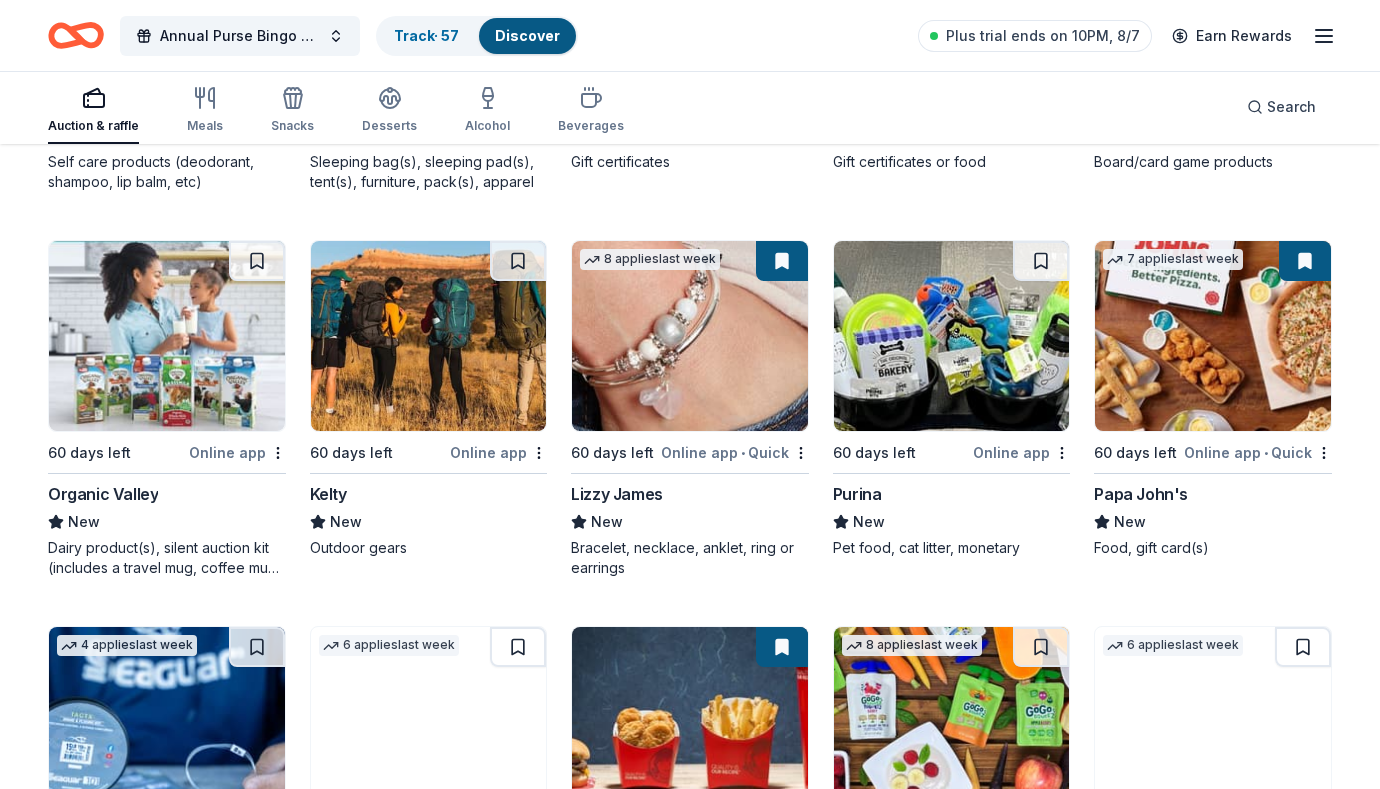 scroll, scrollTop: 11636, scrollLeft: 0, axis: vertical 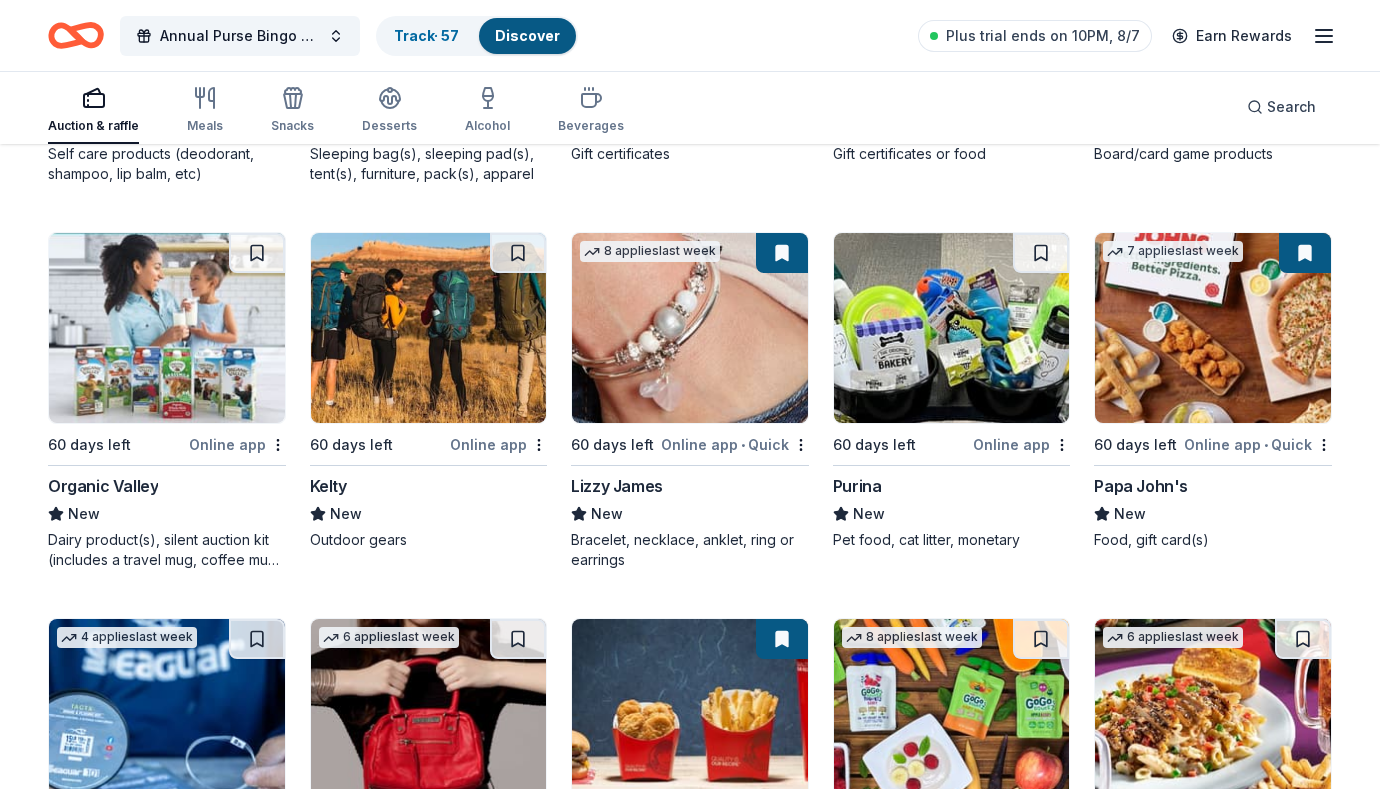 click at bounding box center (690, 328) 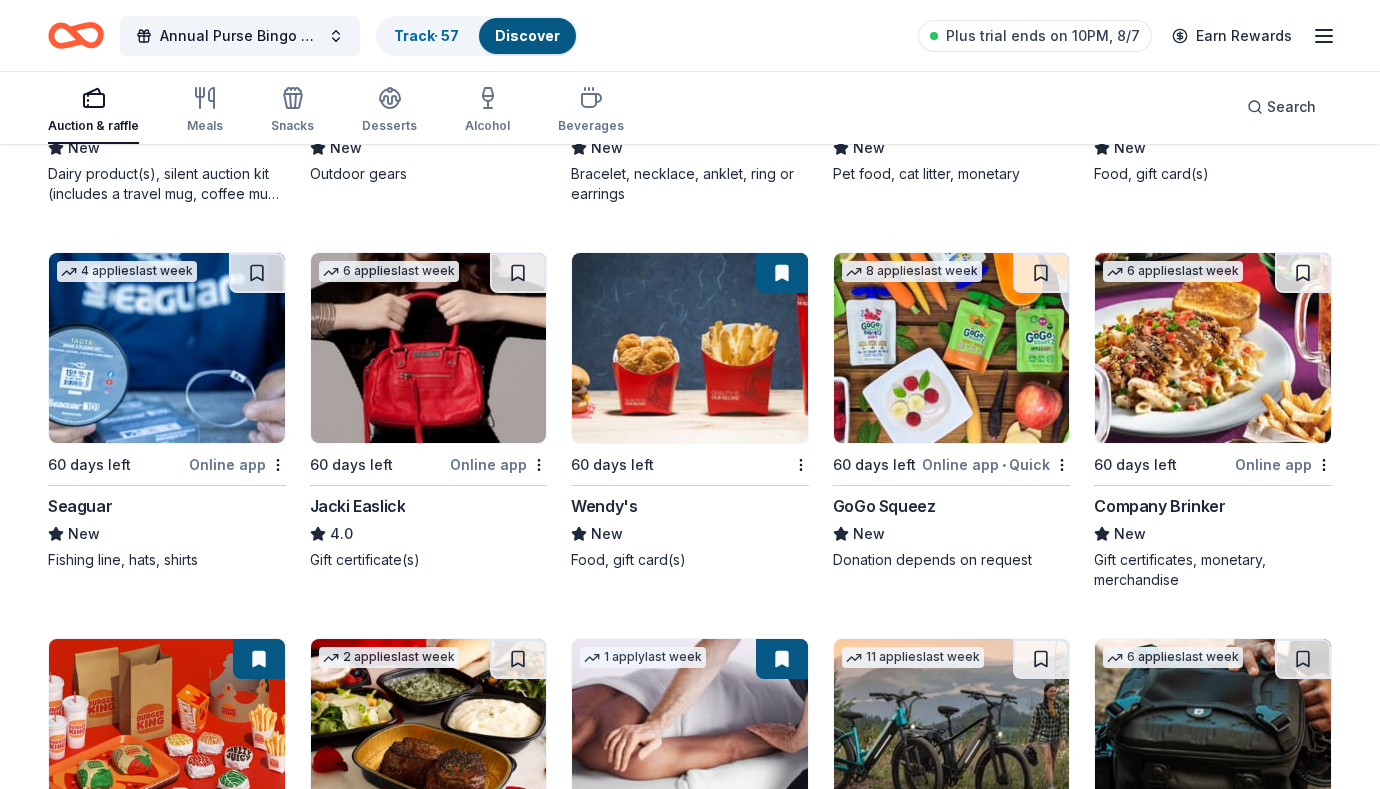 scroll, scrollTop: 12010, scrollLeft: 0, axis: vertical 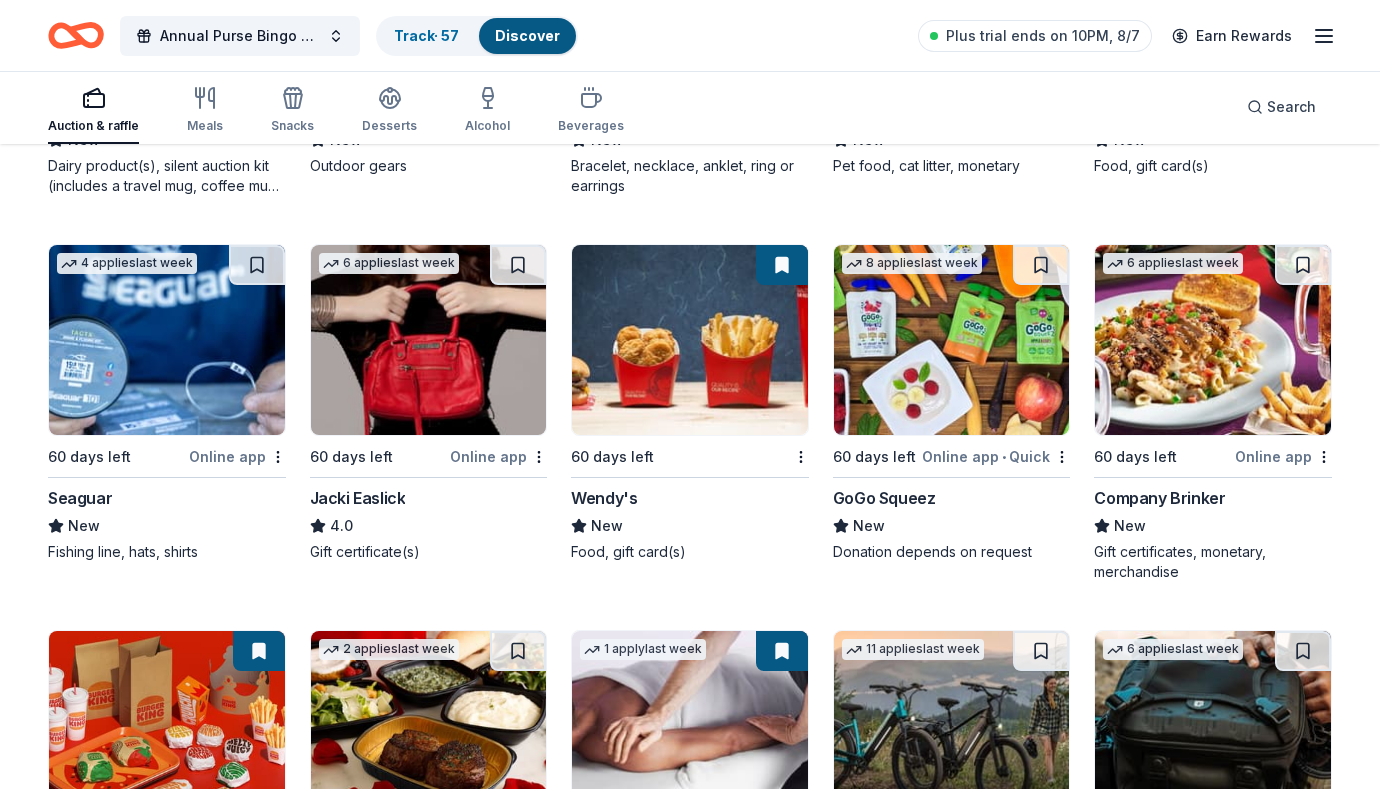 click at bounding box center (429, 340) 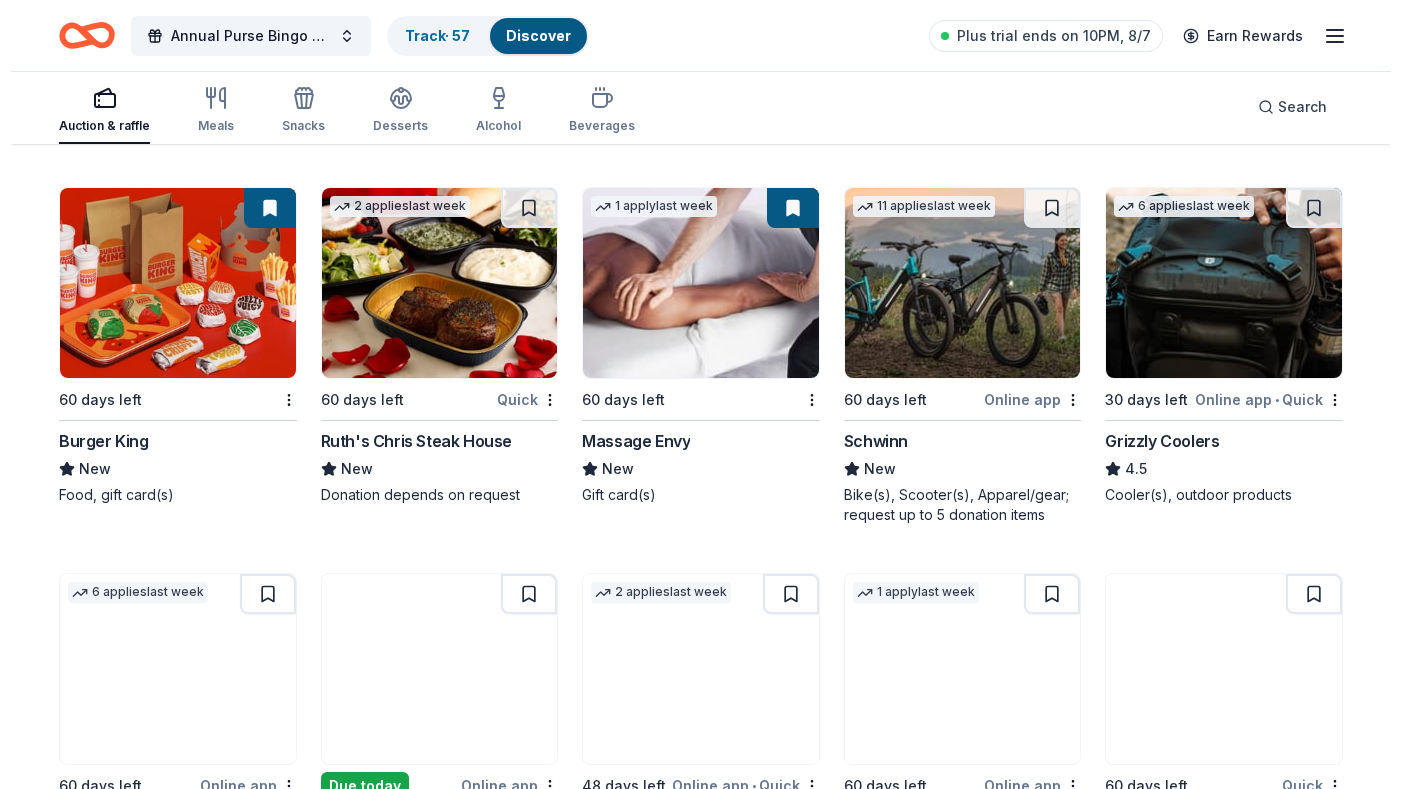 scroll, scrollTop: 12461, scrollLeft: 0, axis: vertical 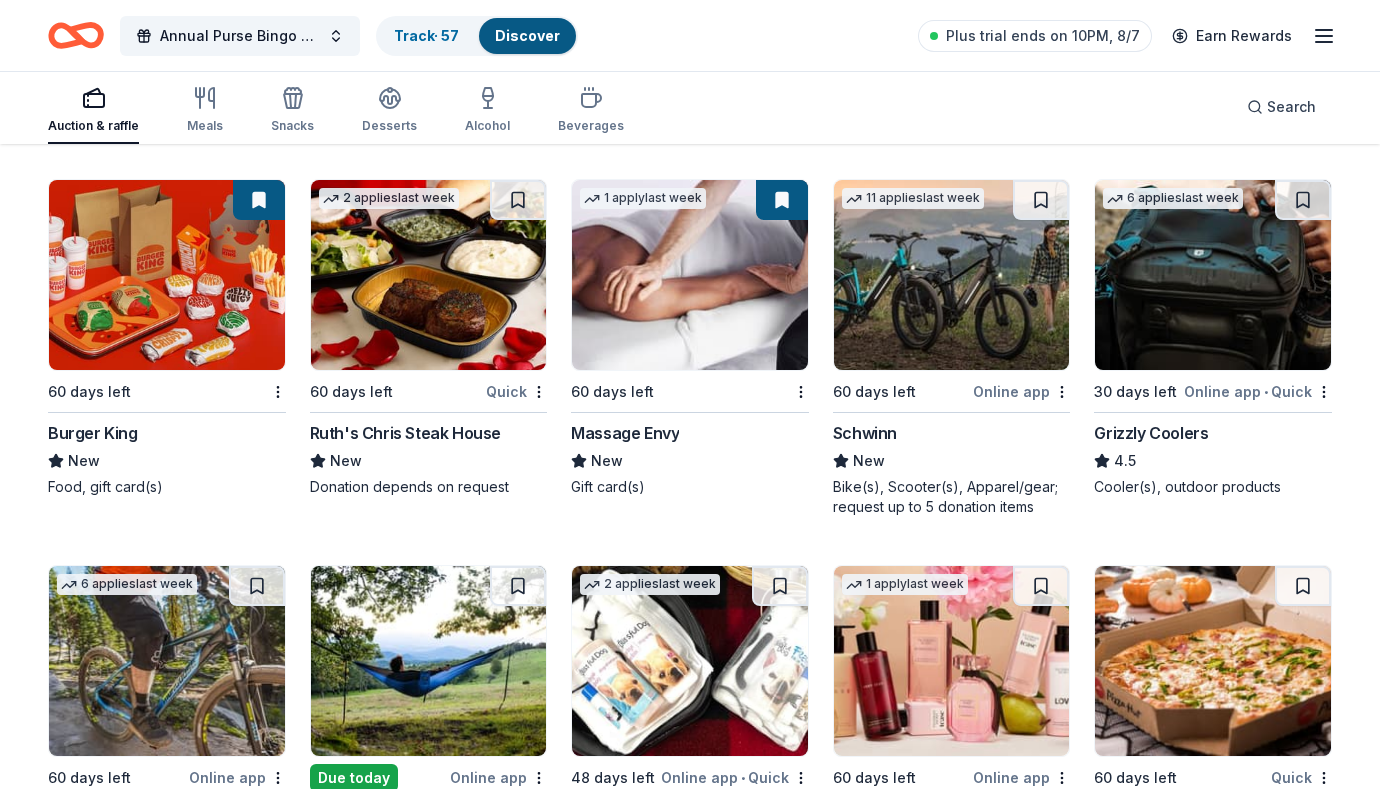 click at bounding box center (690, 275) 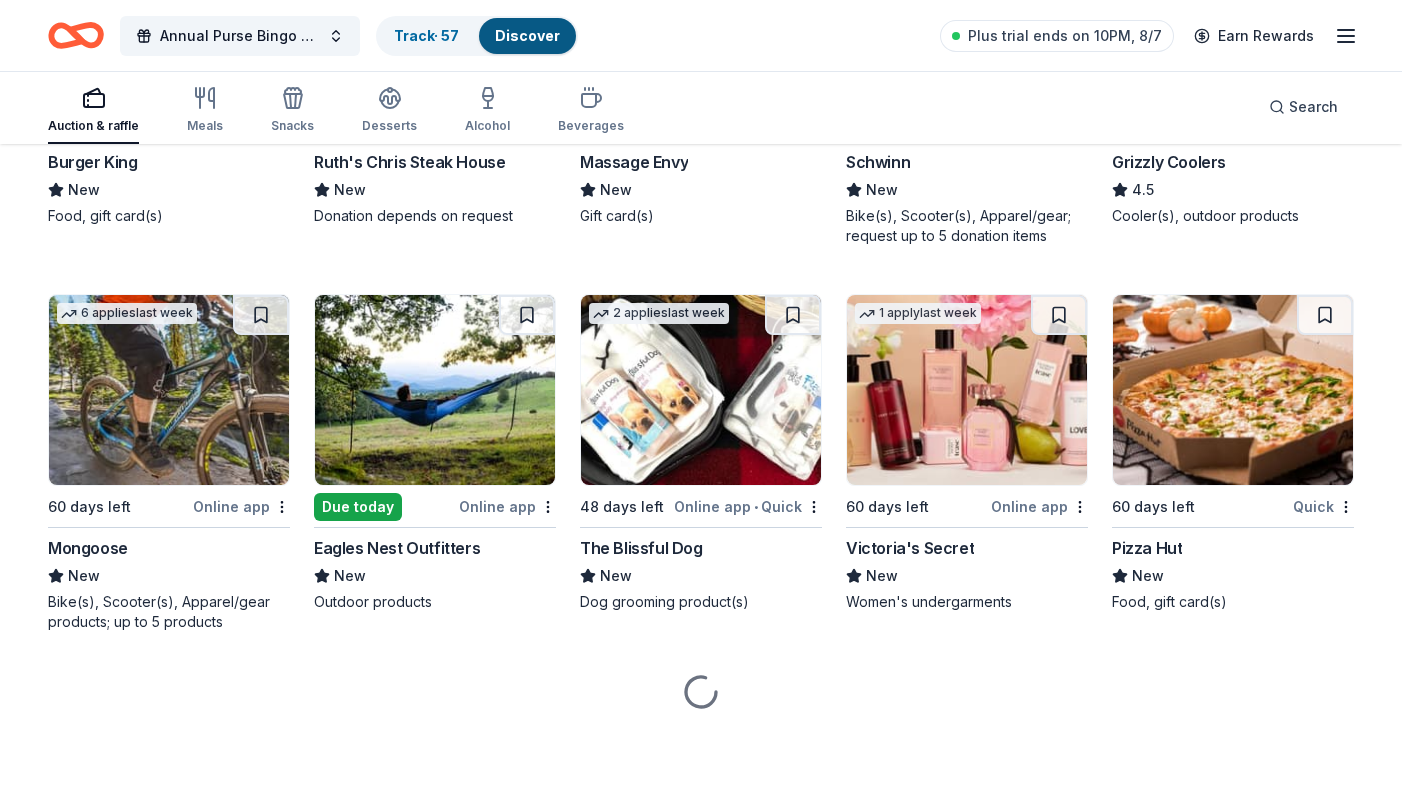 scroll, scrollTop: 12735, scrollLeft: 0, axis: vertical 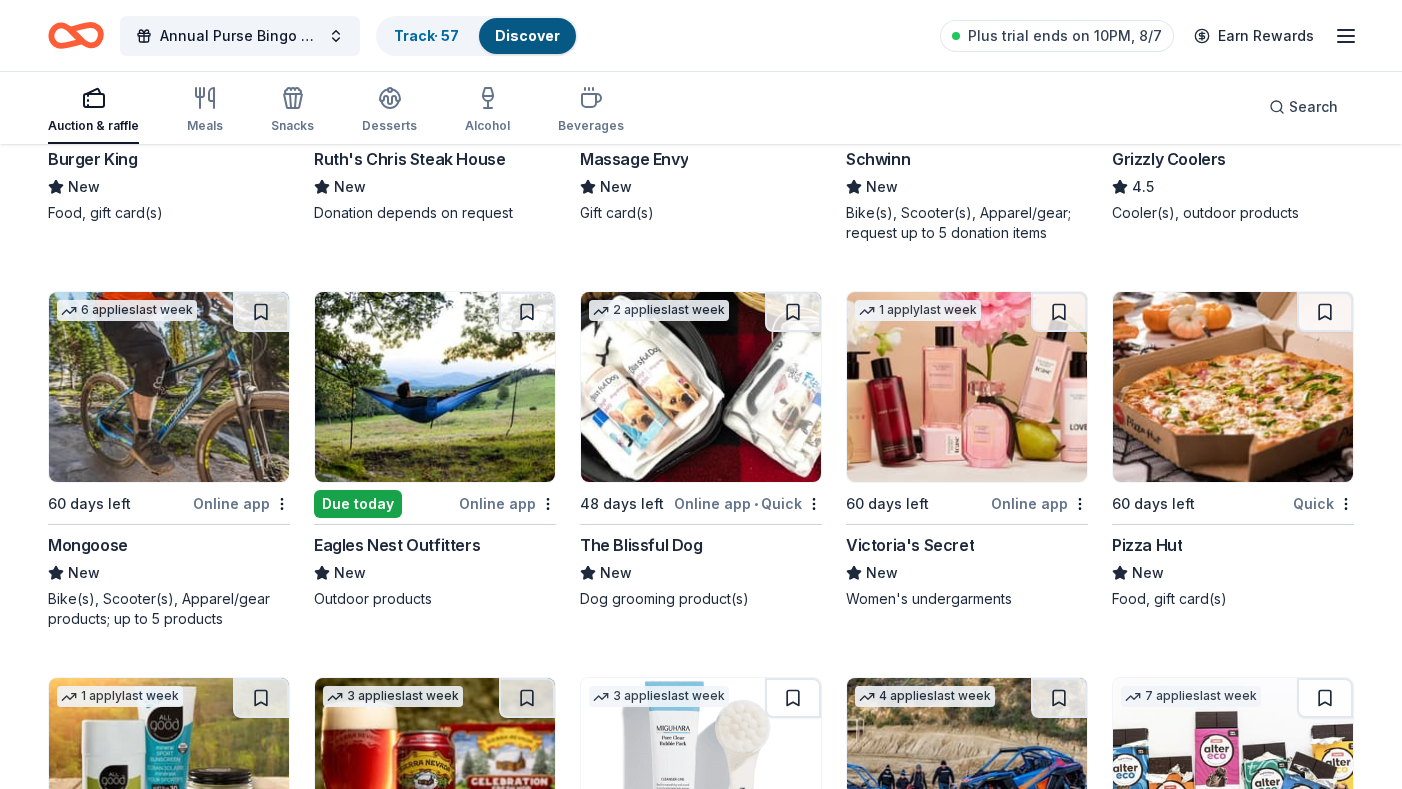 click at bounding box center (967, 387) 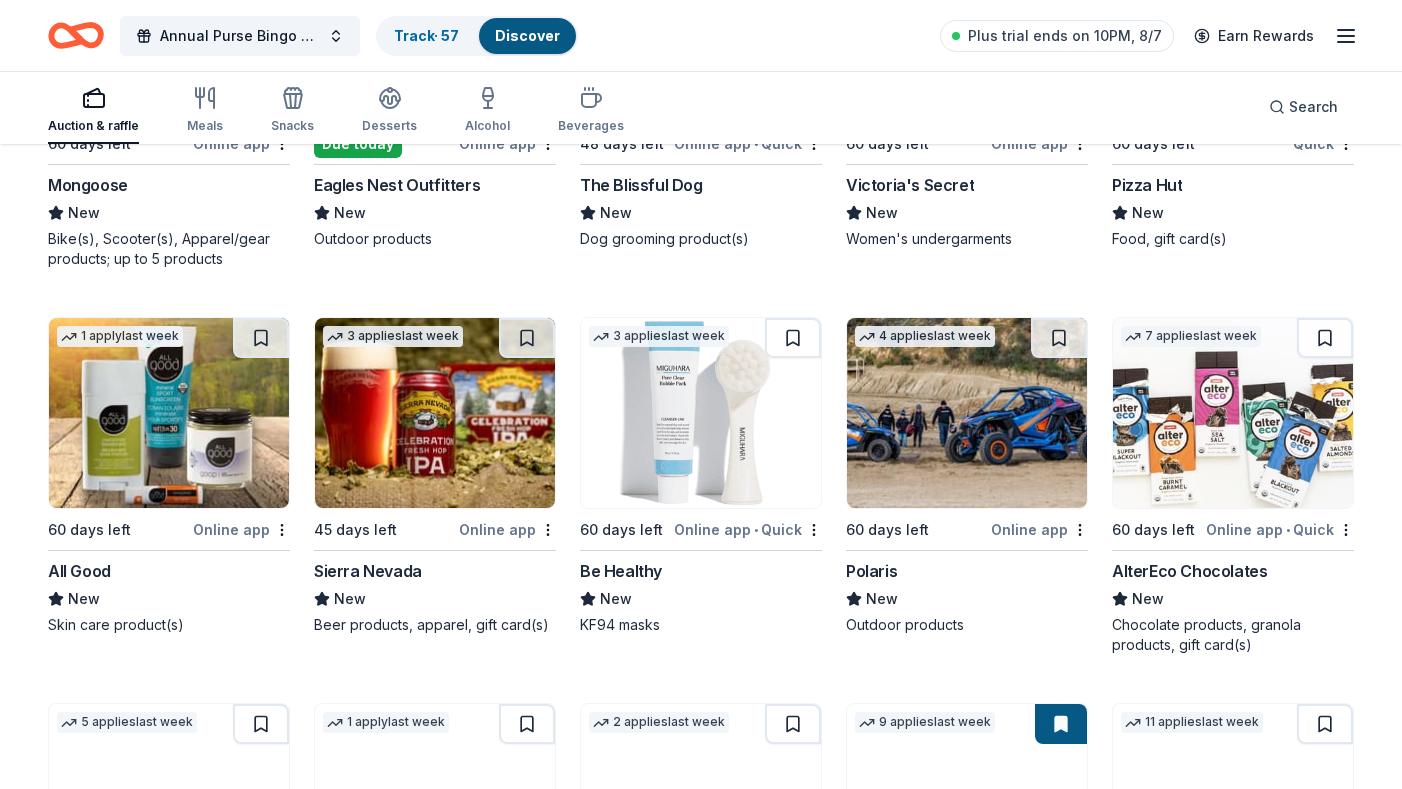 scroll, scrollTop: 13131, scrollLeft: 0, axis: vertical 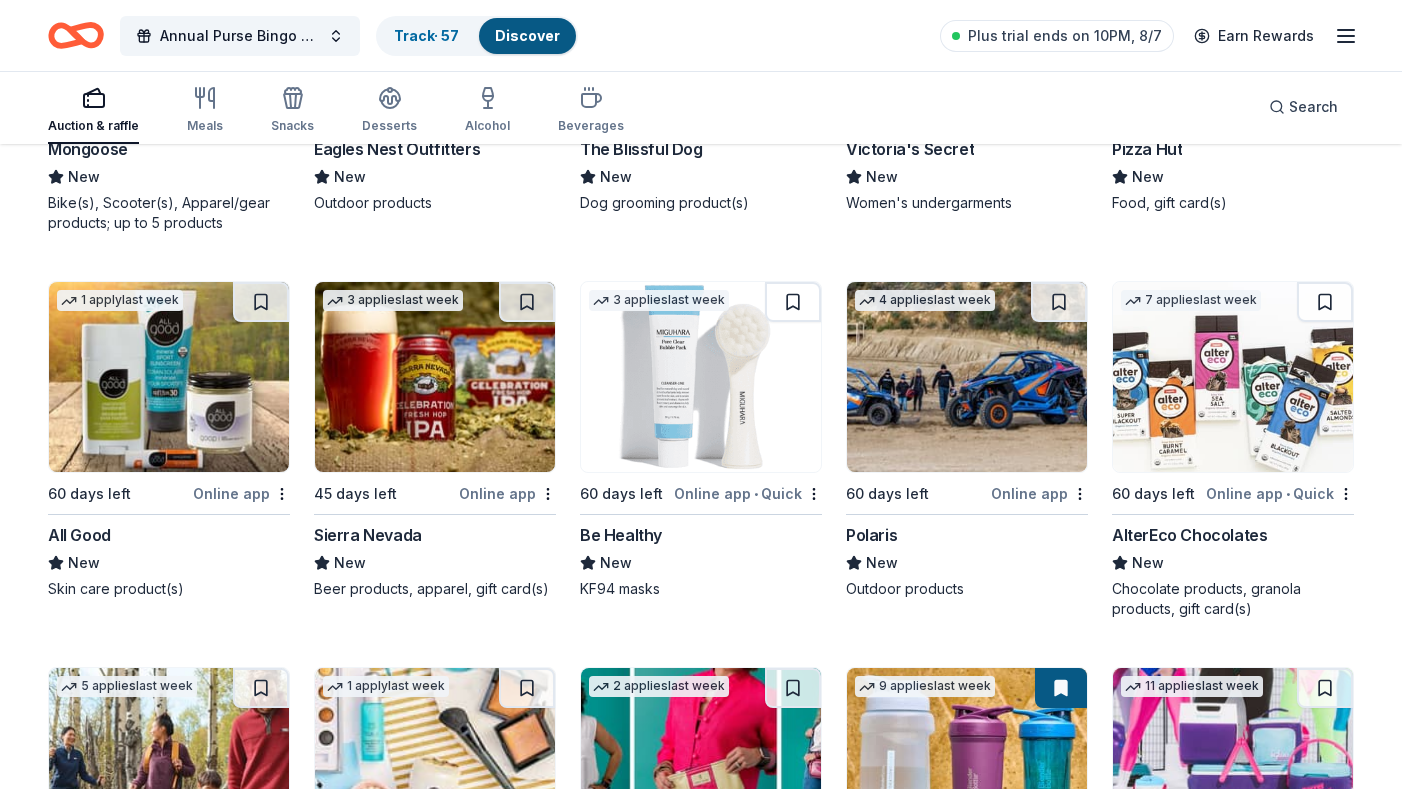 click at bounding box center [169, 377] 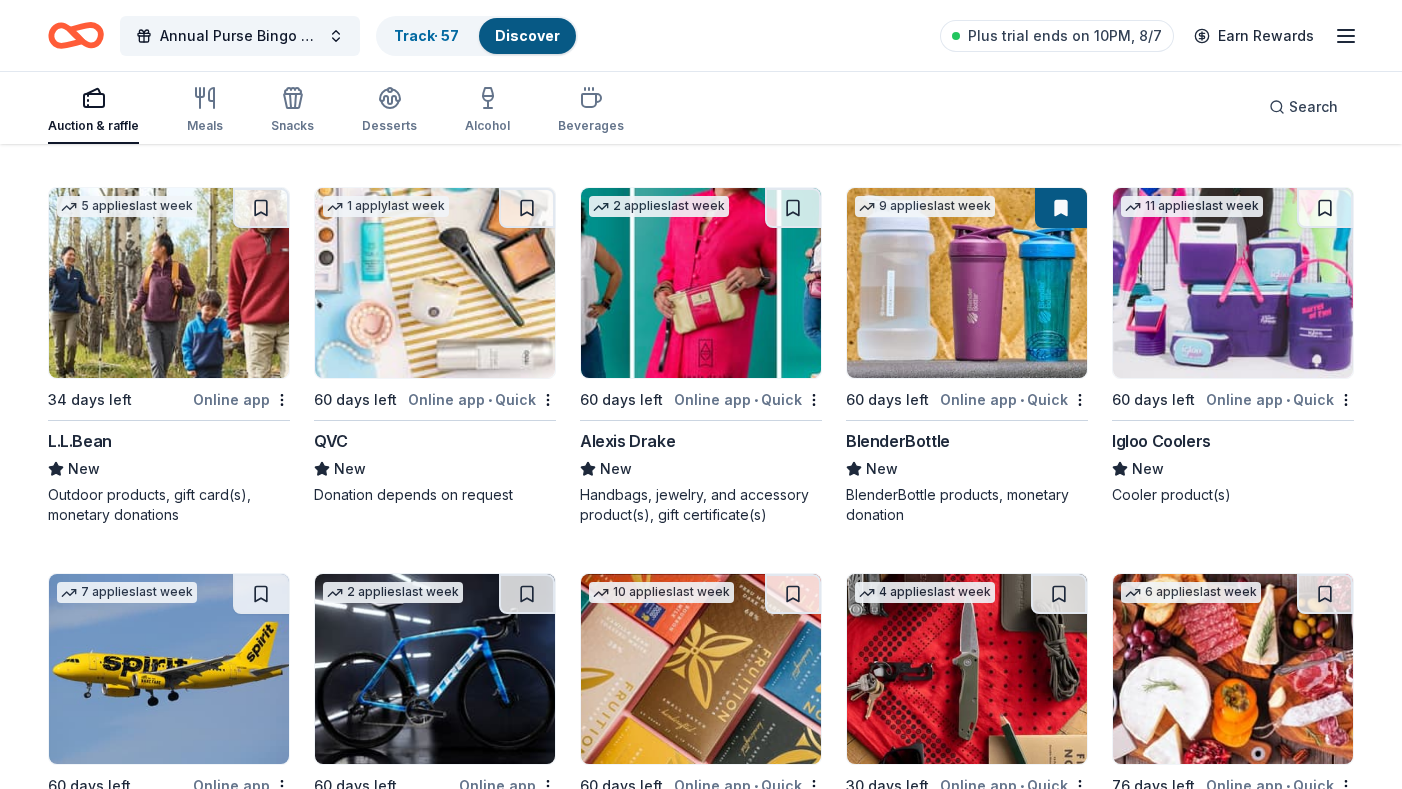 scroll, scrollTop: 13630, scrollLeft: 0, axis: vertical 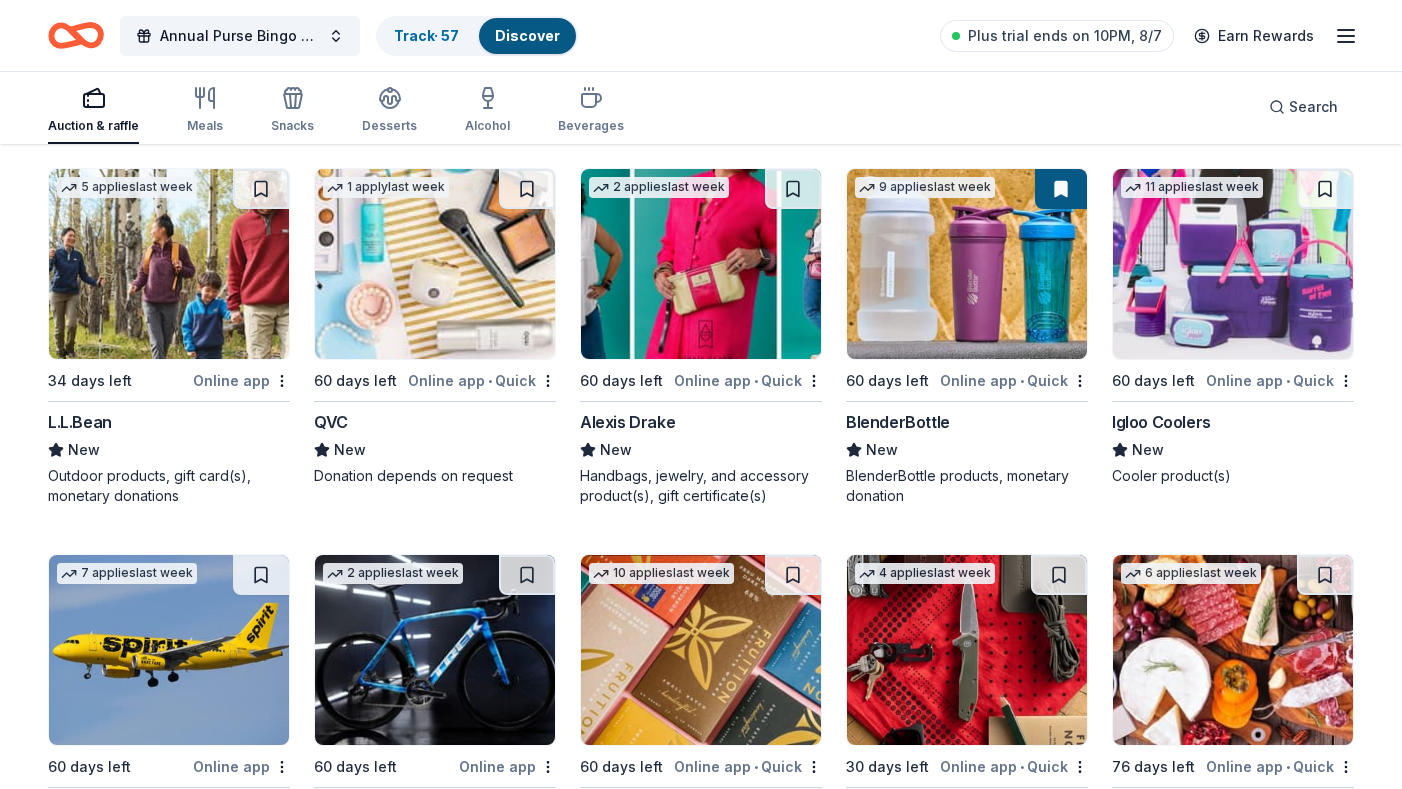 click at bounding box center (701, 264) 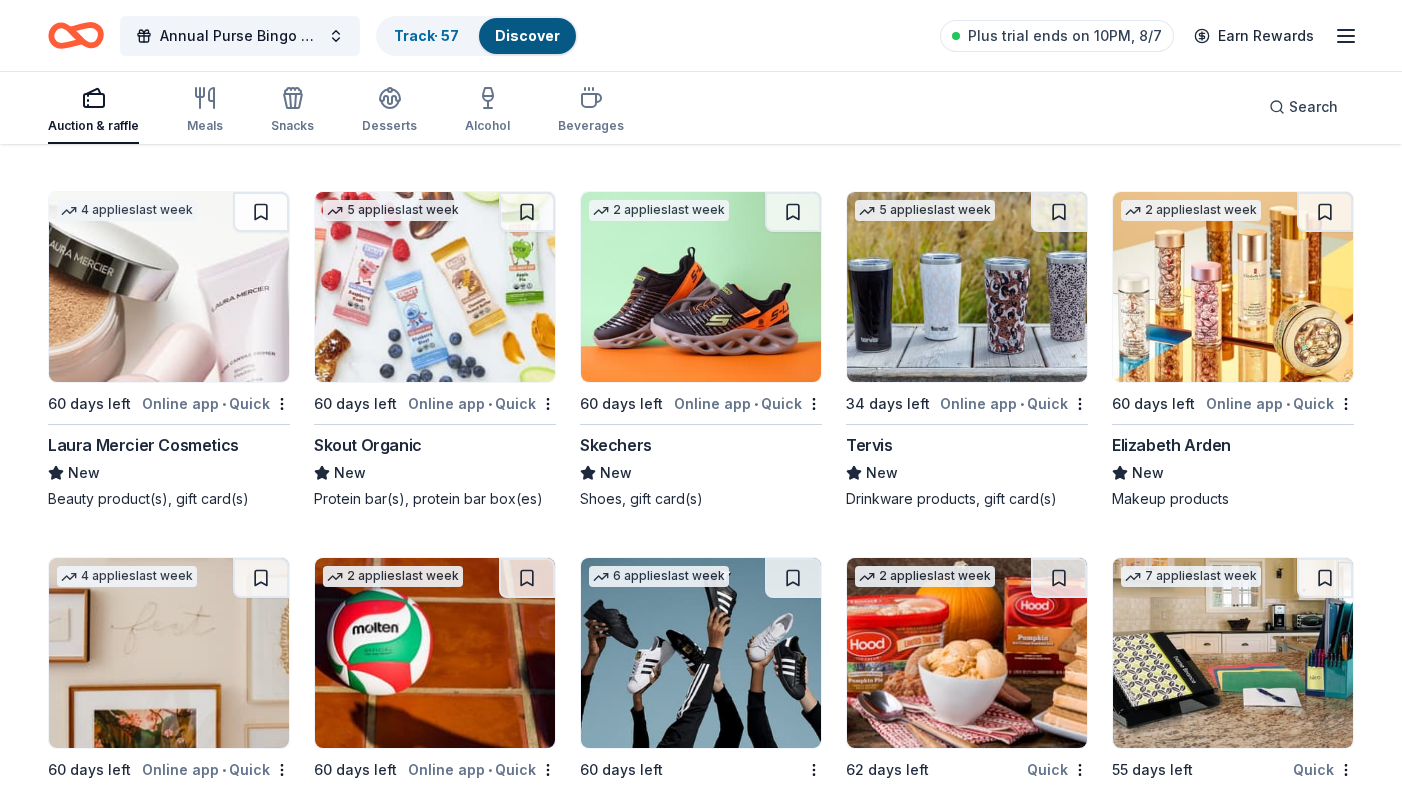 scroll, scrollTop: 16009, scrollLeft: 0, axis: vertical 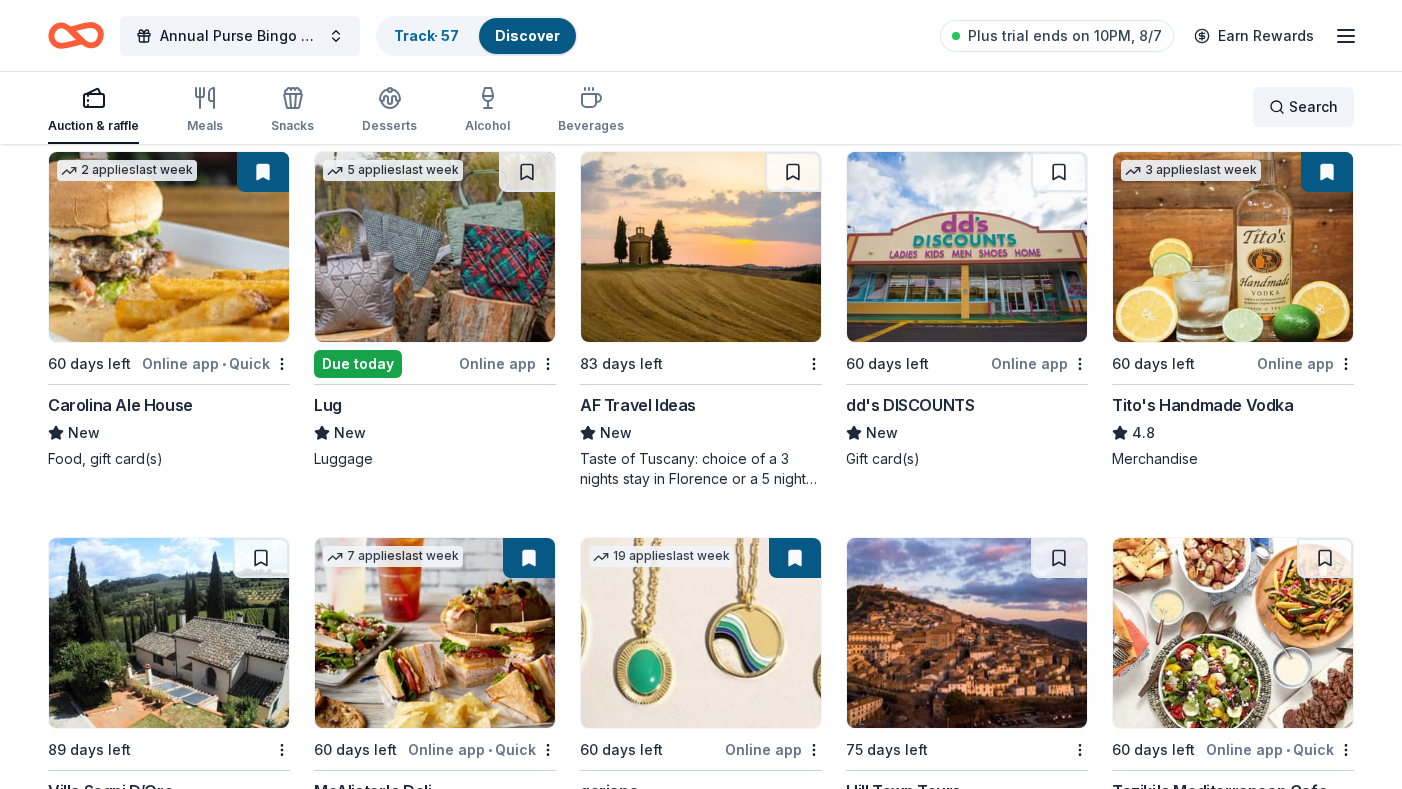 click on "Search" at bounding box center [1313, 107] 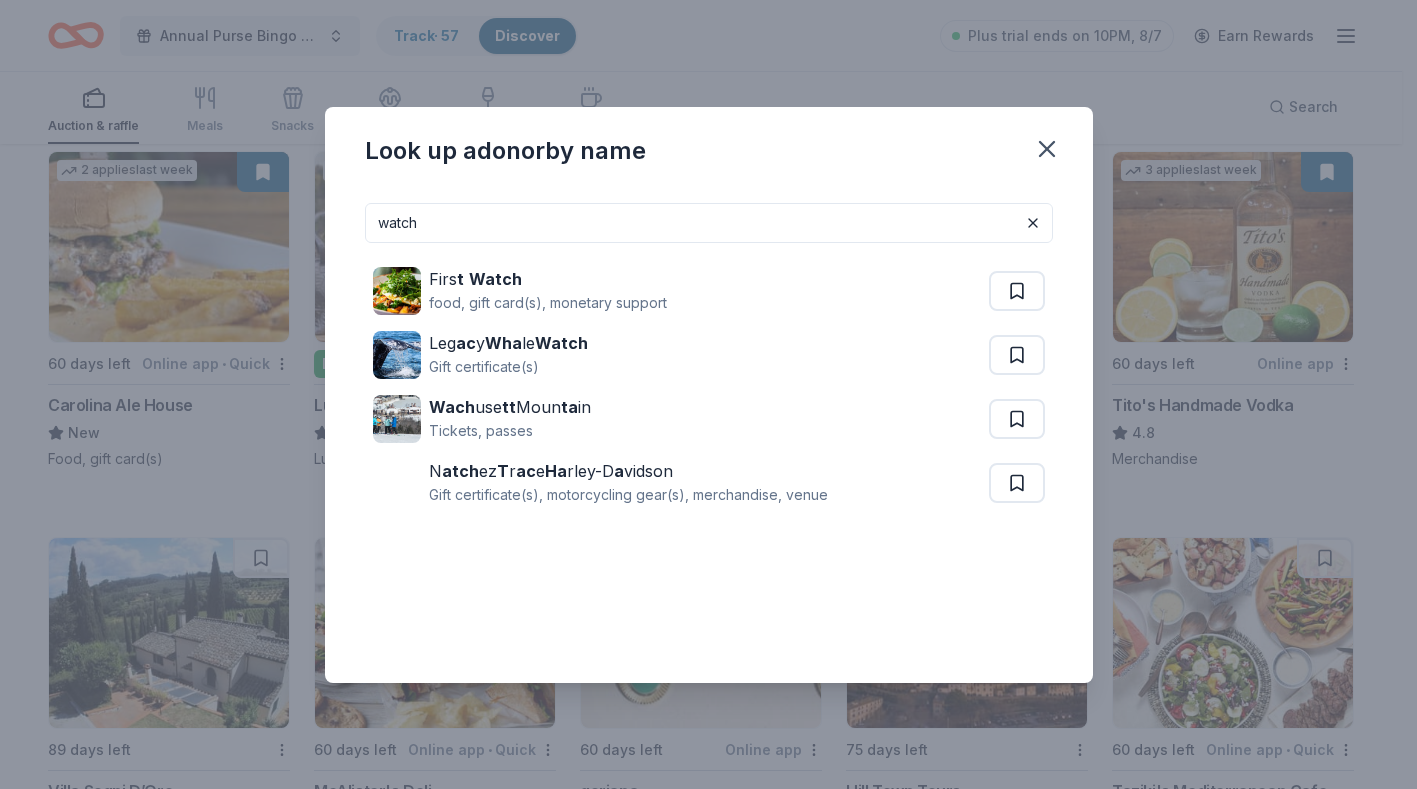 type on "watch" 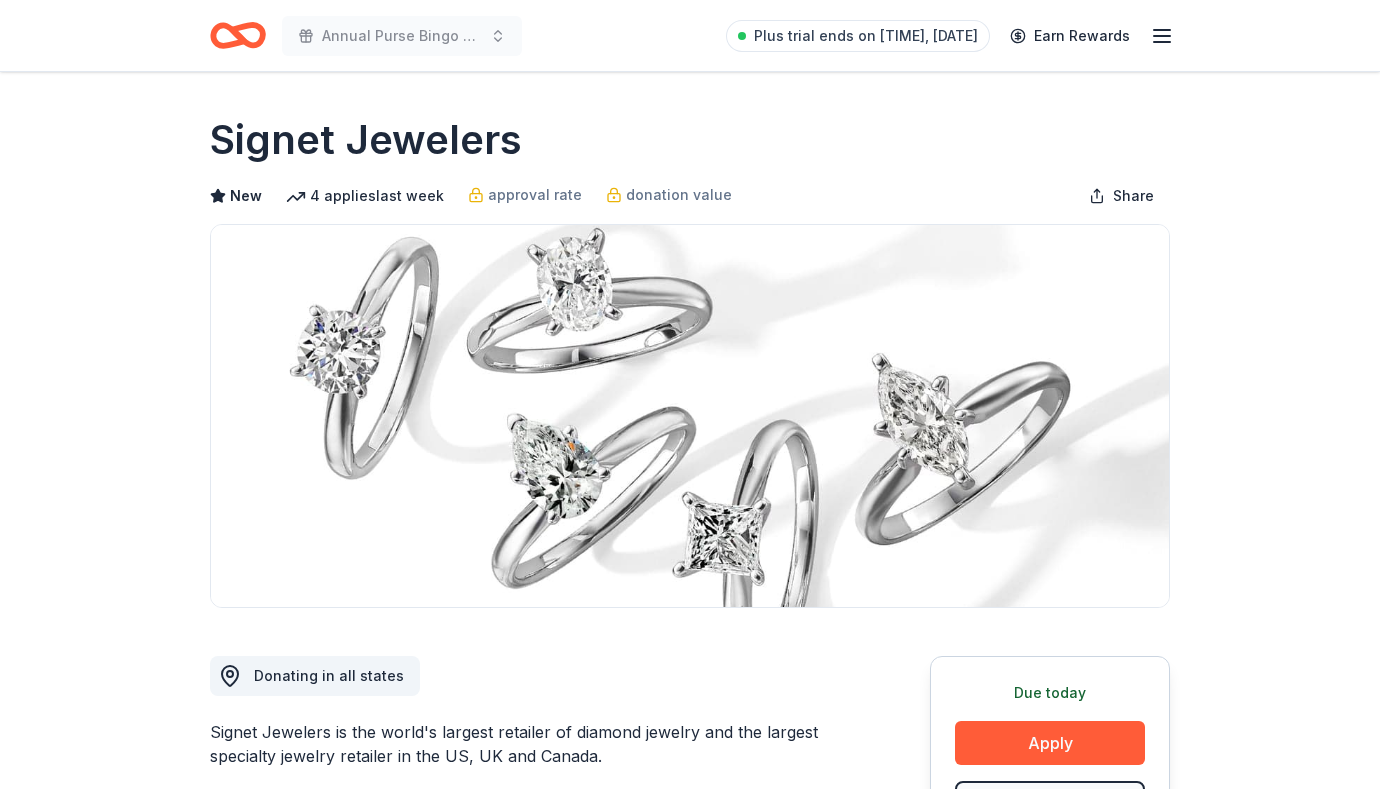 scroll, scrollTop: 0, scrollLeft: 0, axis: both 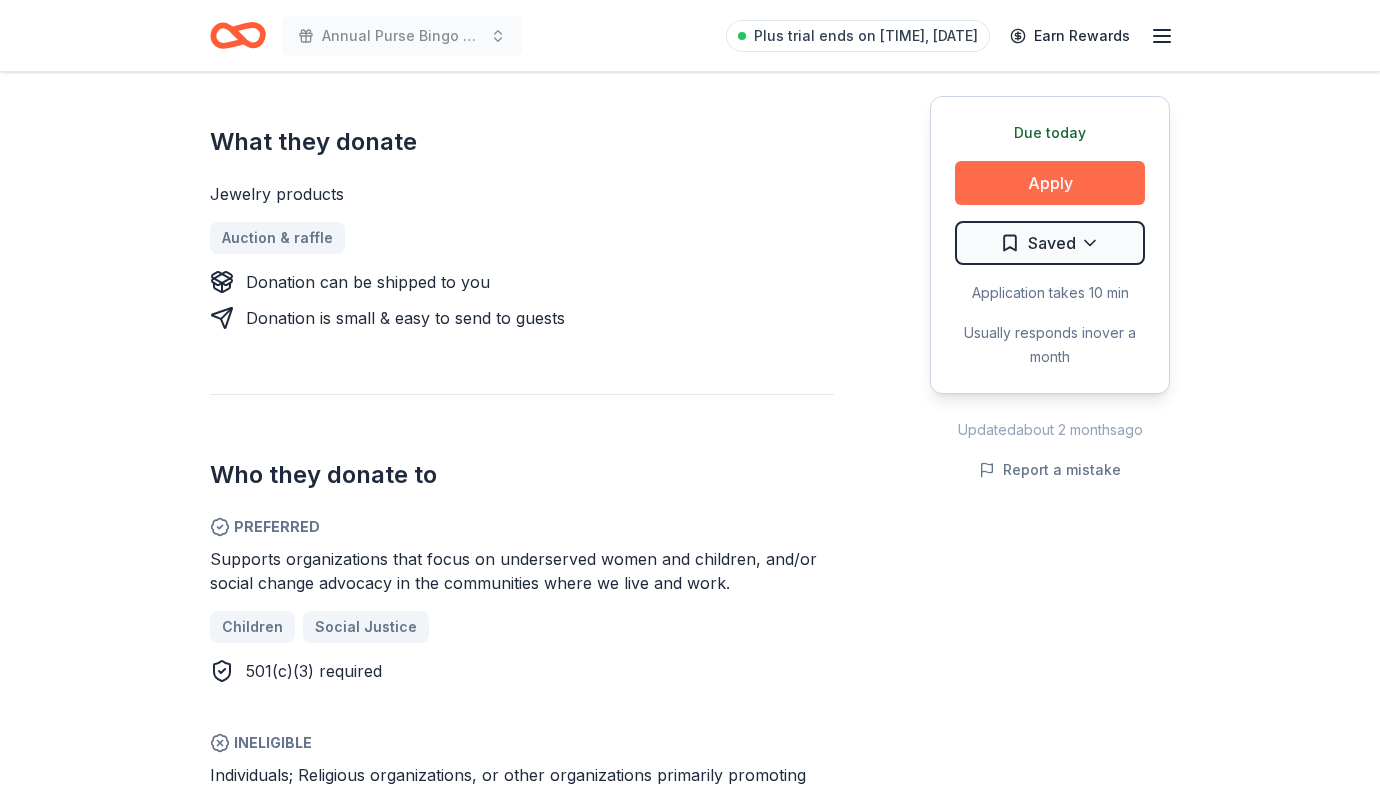 click on "Apply" at bounding box center [1050, 183] 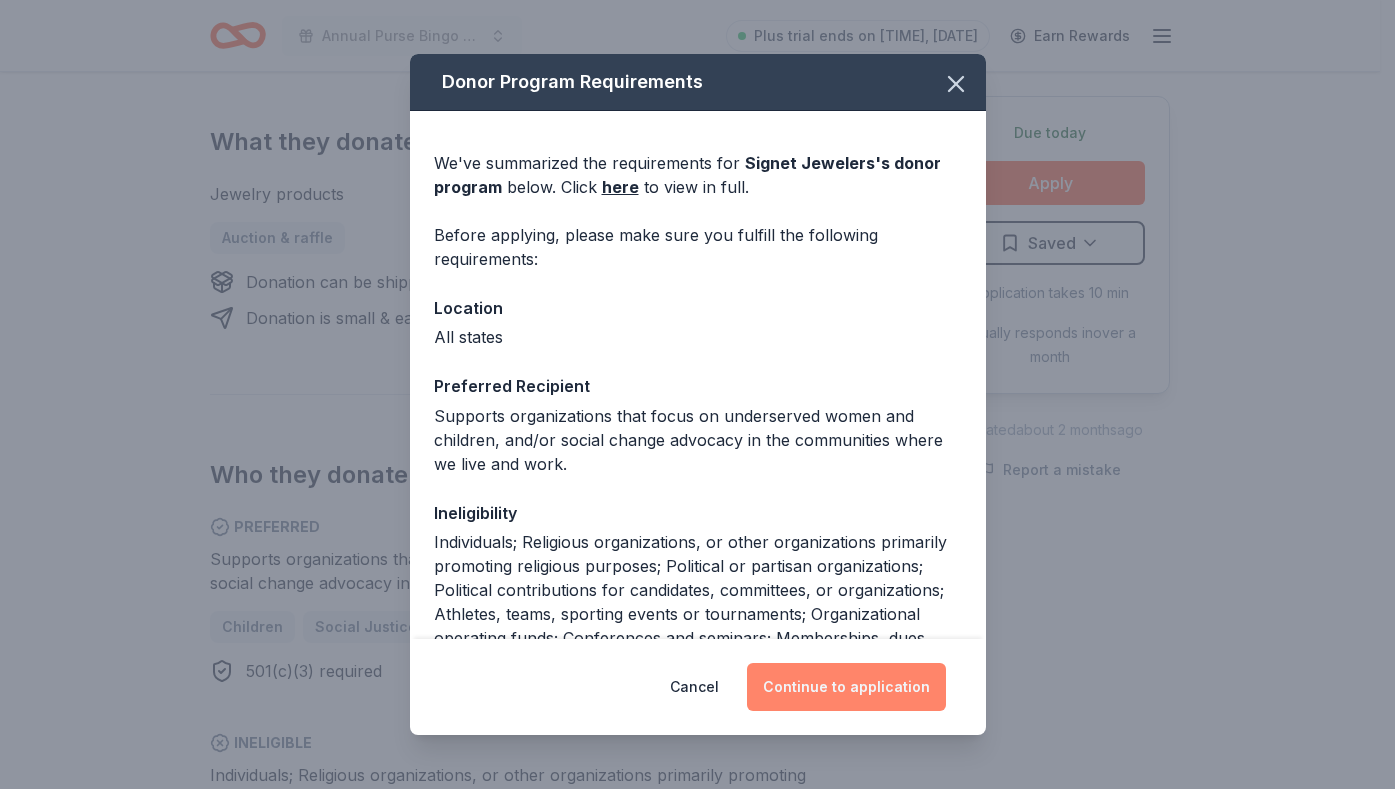 click on "Continue to application" at bounding box center [846, 687] 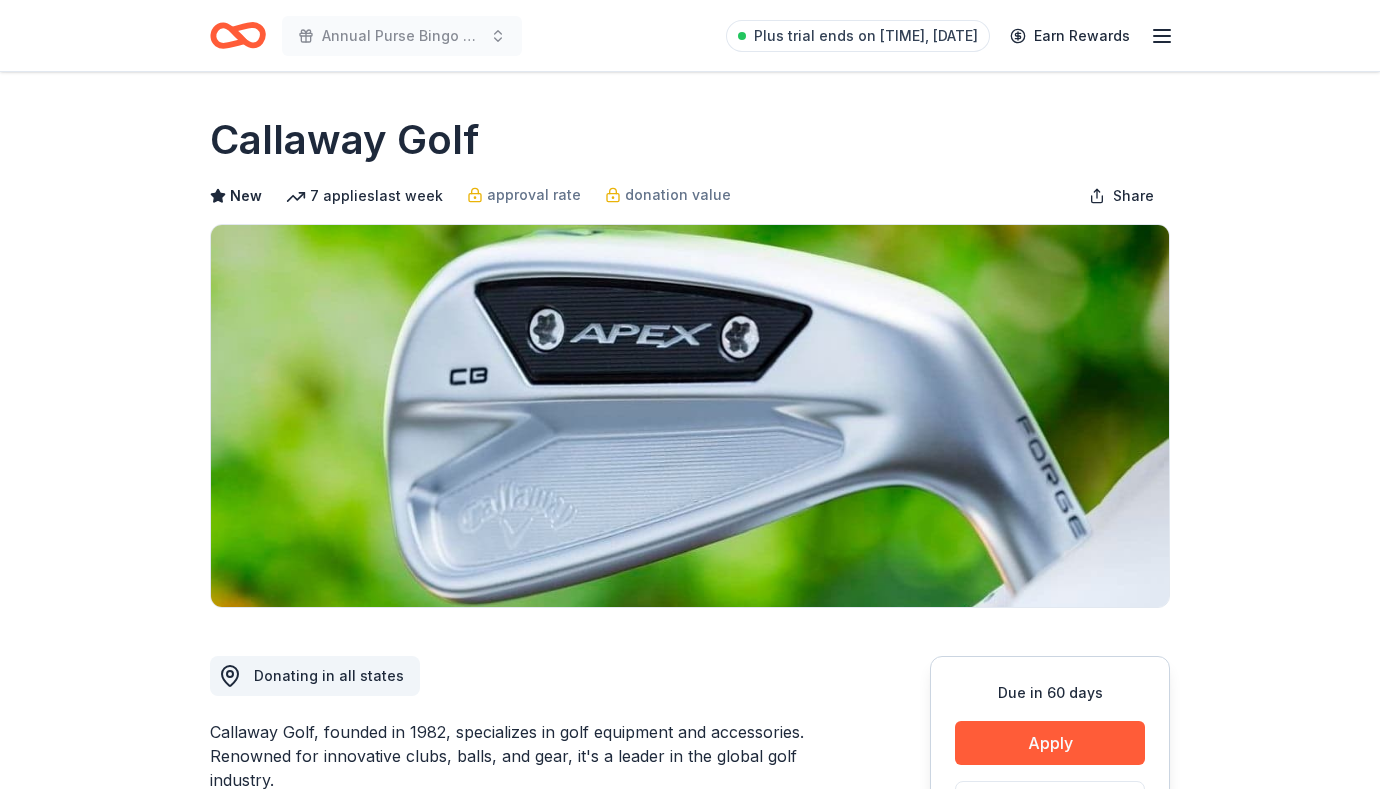 scroll, scrollTop: 0, scrollLeft: 0, axis: both 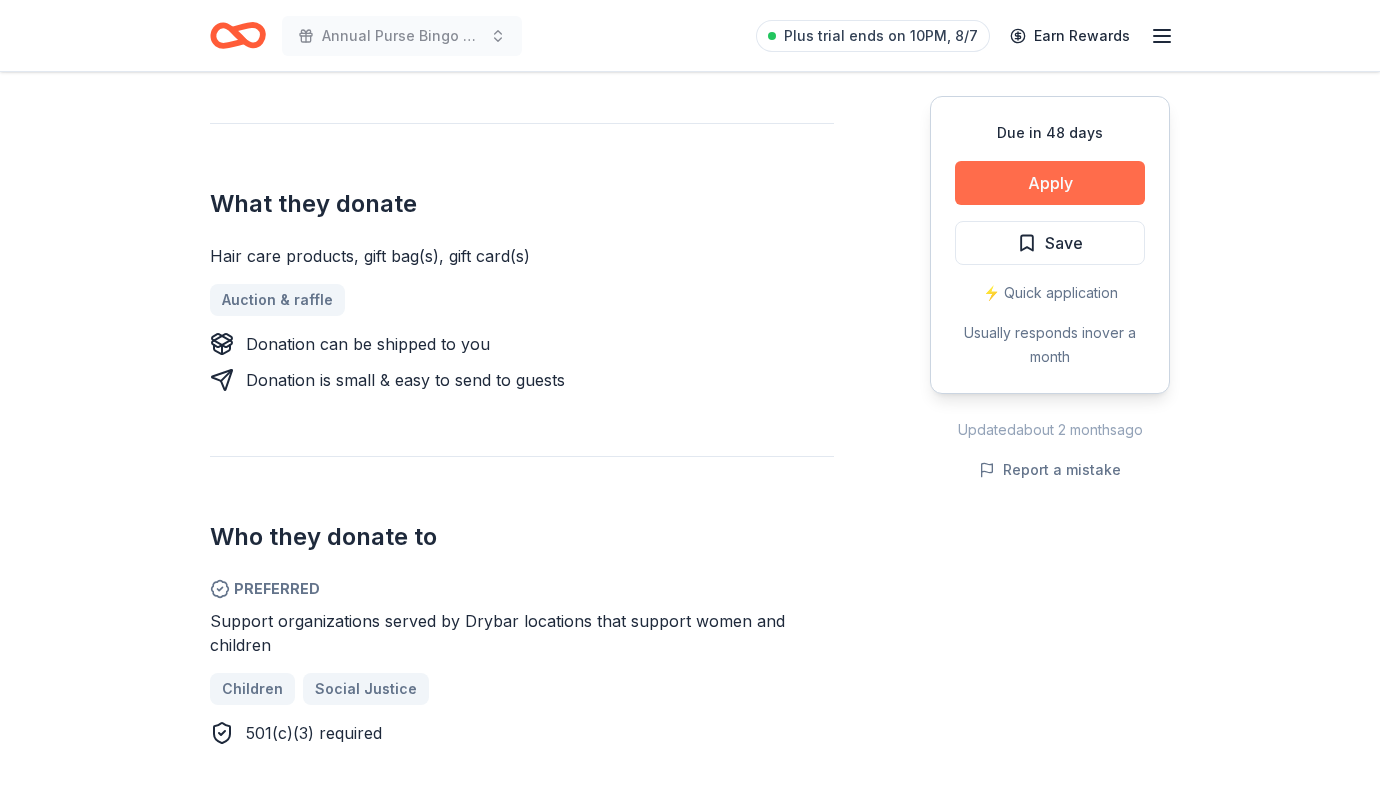 click on "Apply" at bounding box center [1050, 183] 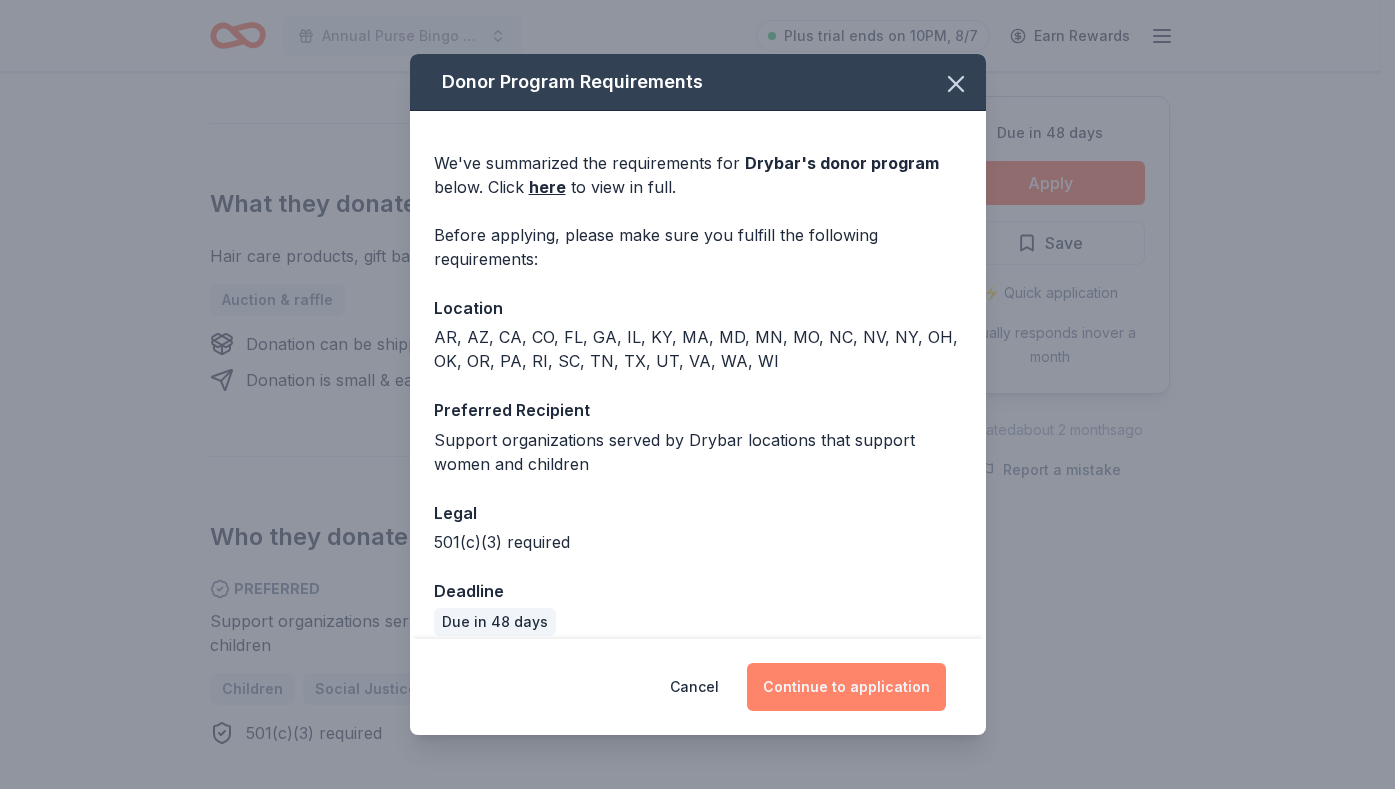click on "Continue to application" at bounding box center [846, 687] 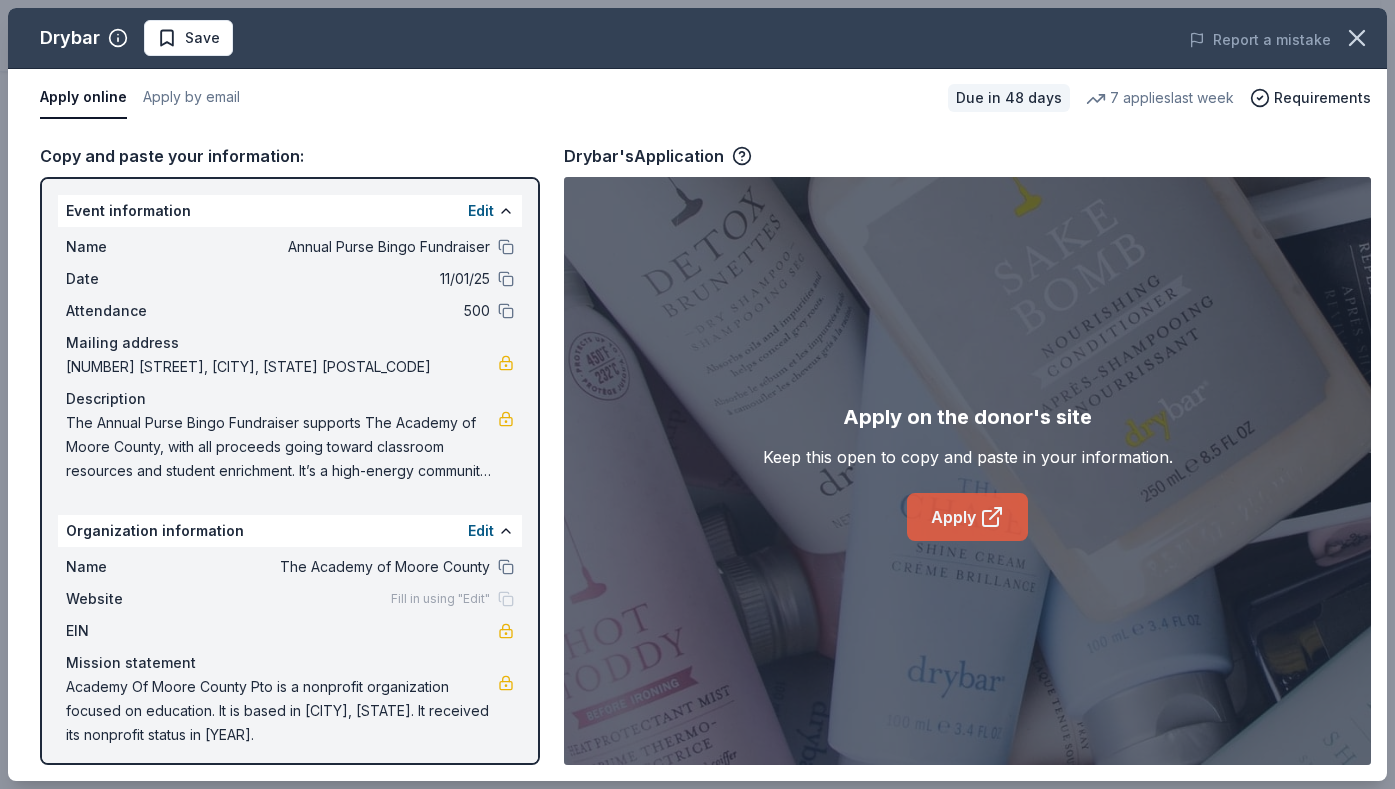 click on "Apply" at bounding box center (967, 517) 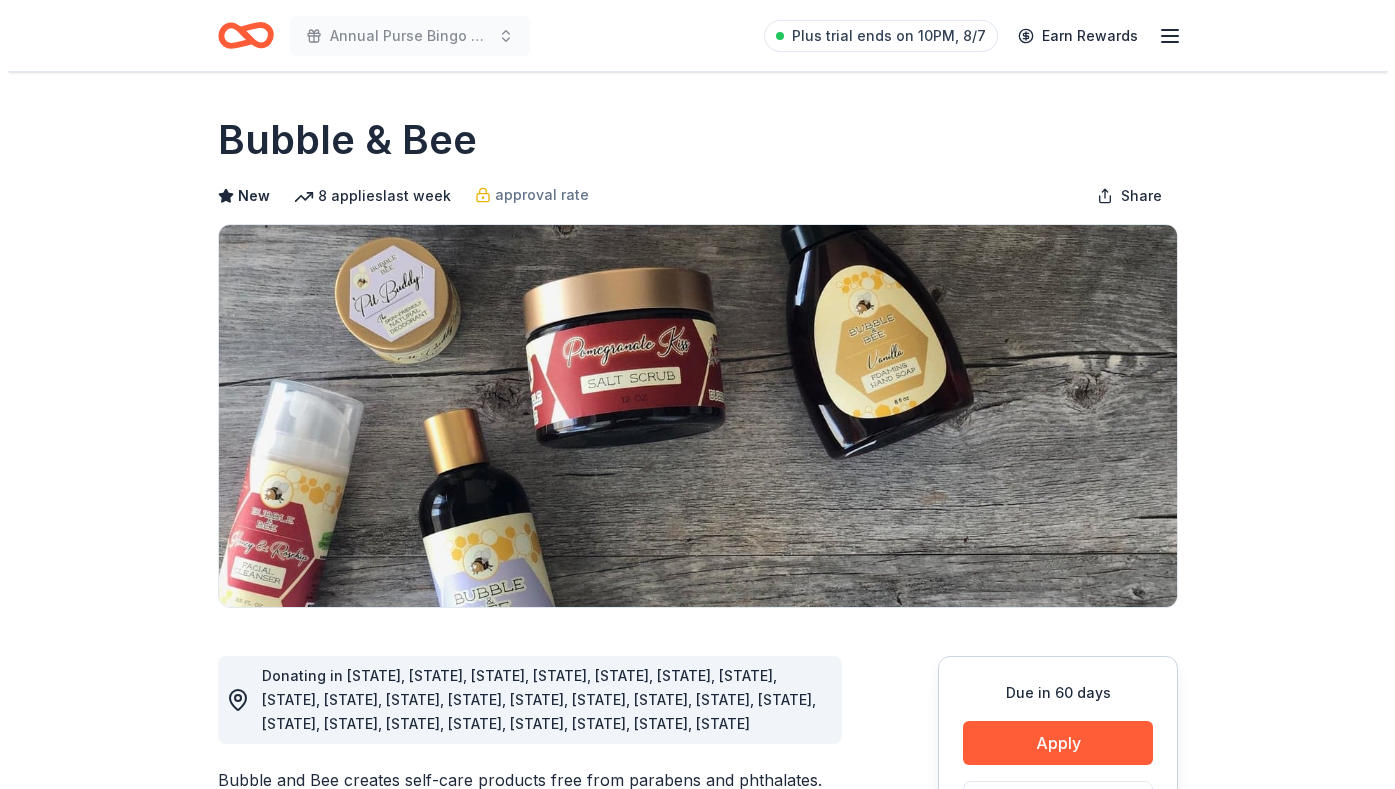 scroll, scrollTop: 0, scrollLeft: 0, axis: both 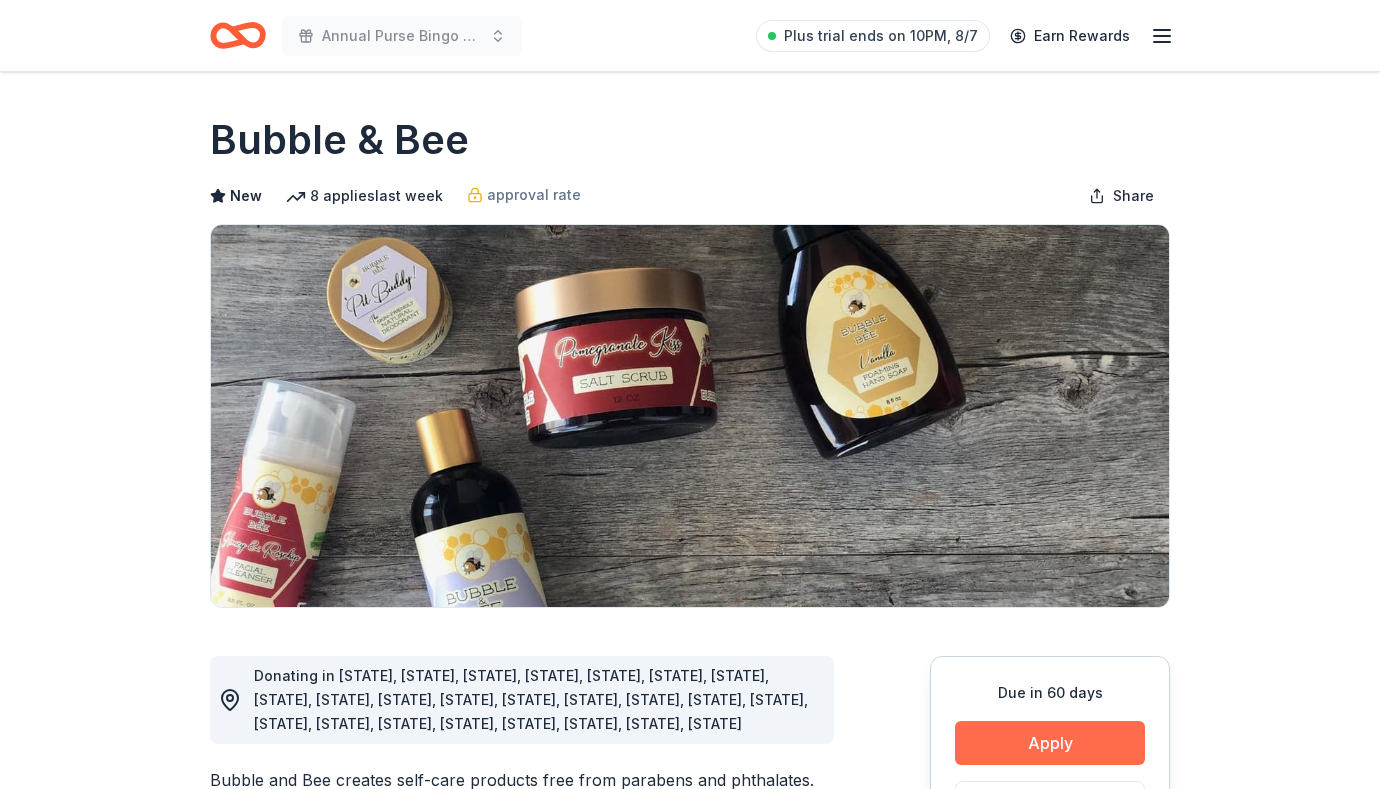 click on "Apply" at bounding box center (1050, 743) 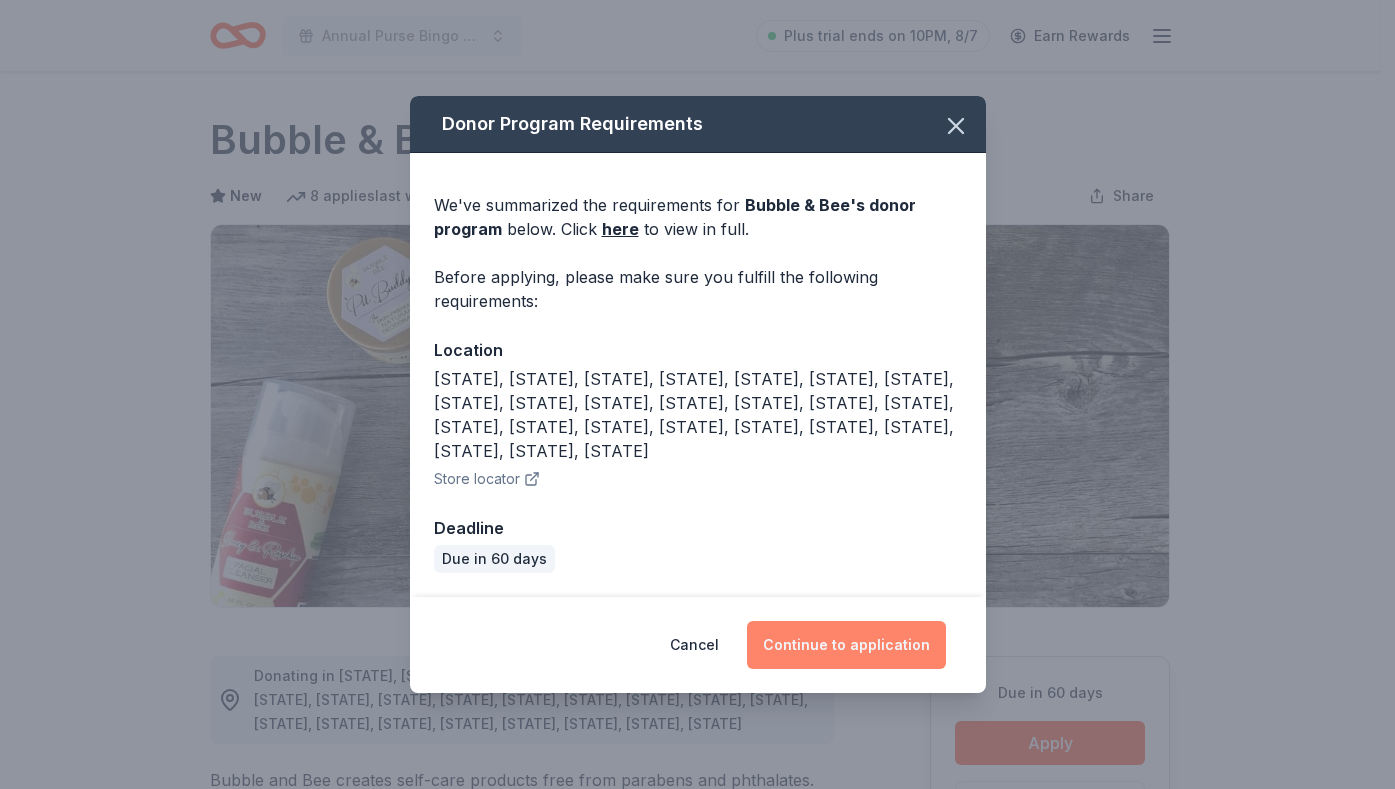 click on "Continue to application" at bounding box center [846, 645] 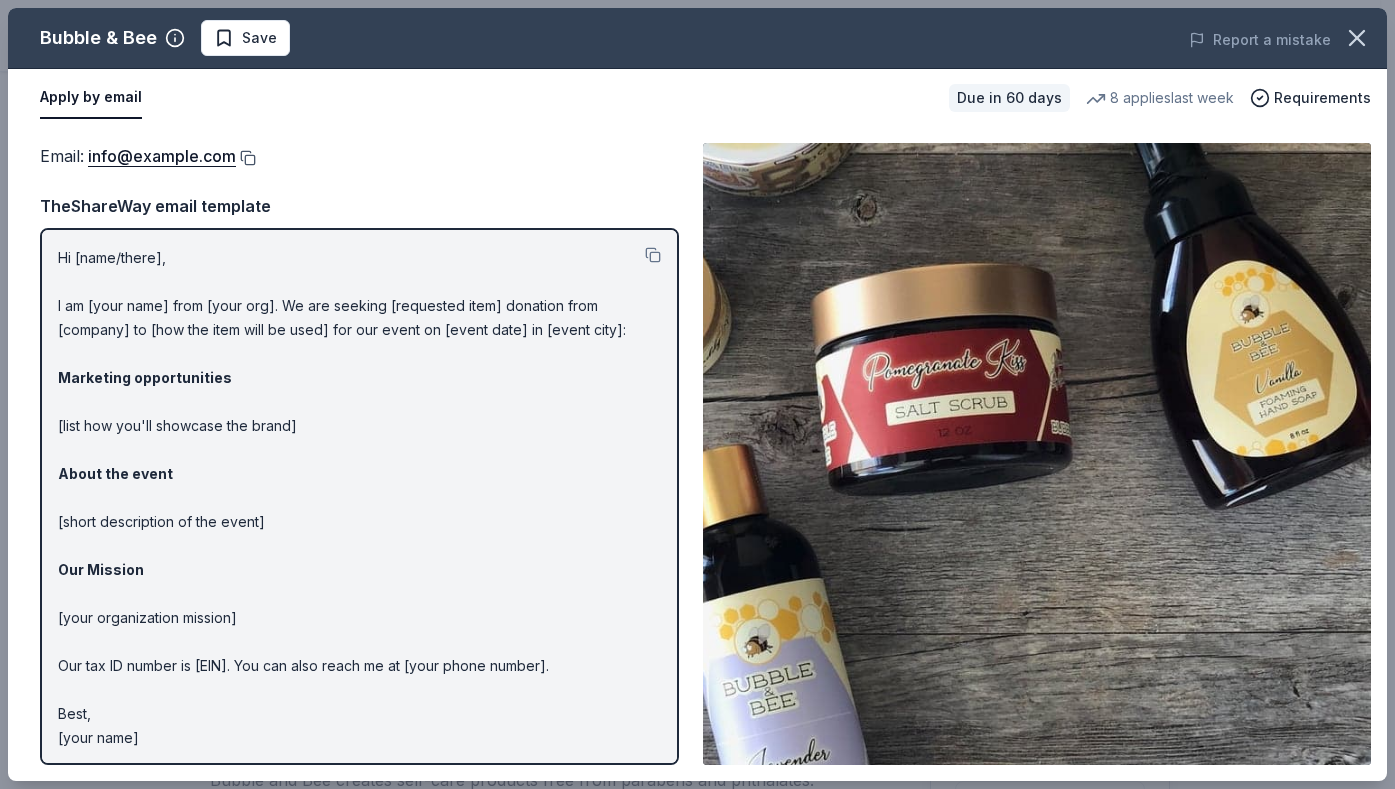 click at bounding box center [246, 158] 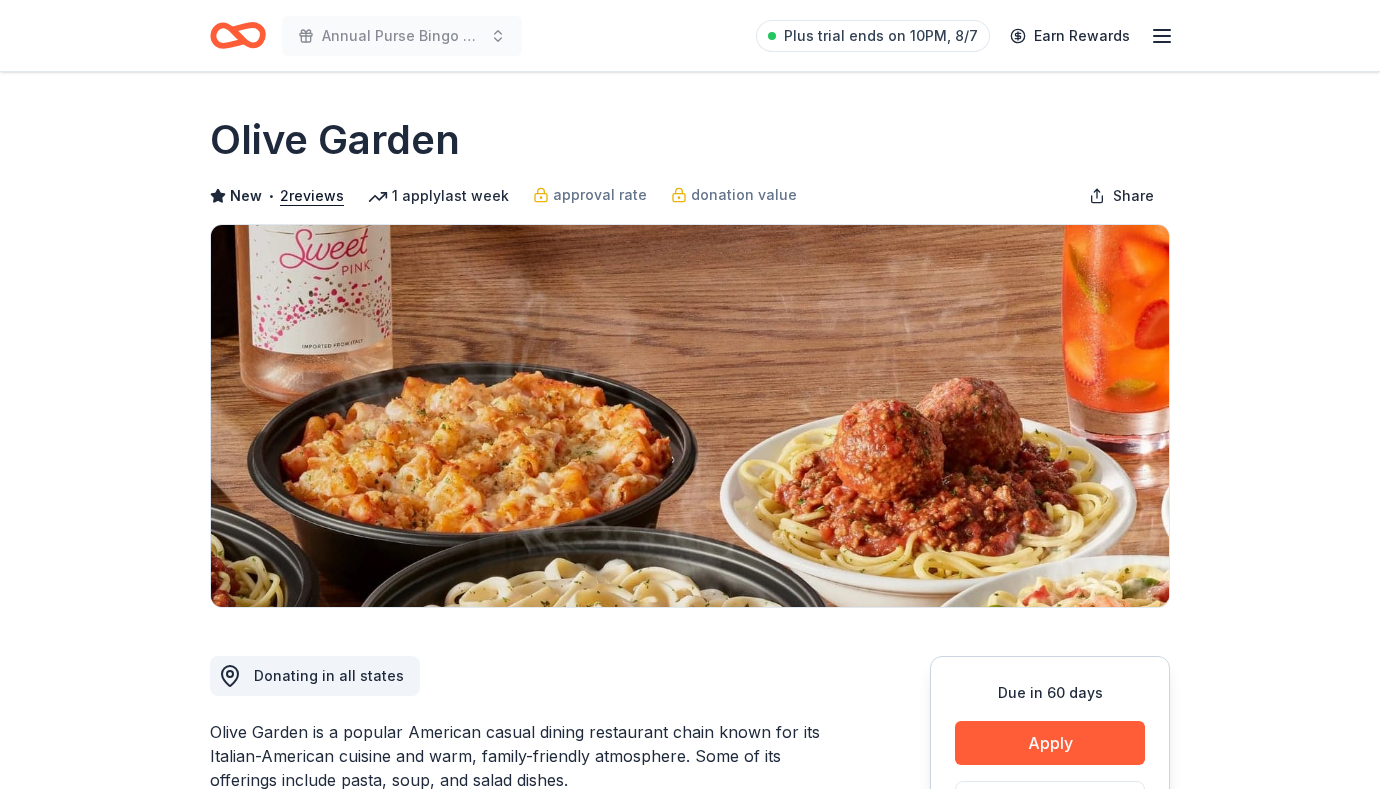 scroll, scrollTop: 0, scrollLeft: 0, axis: both 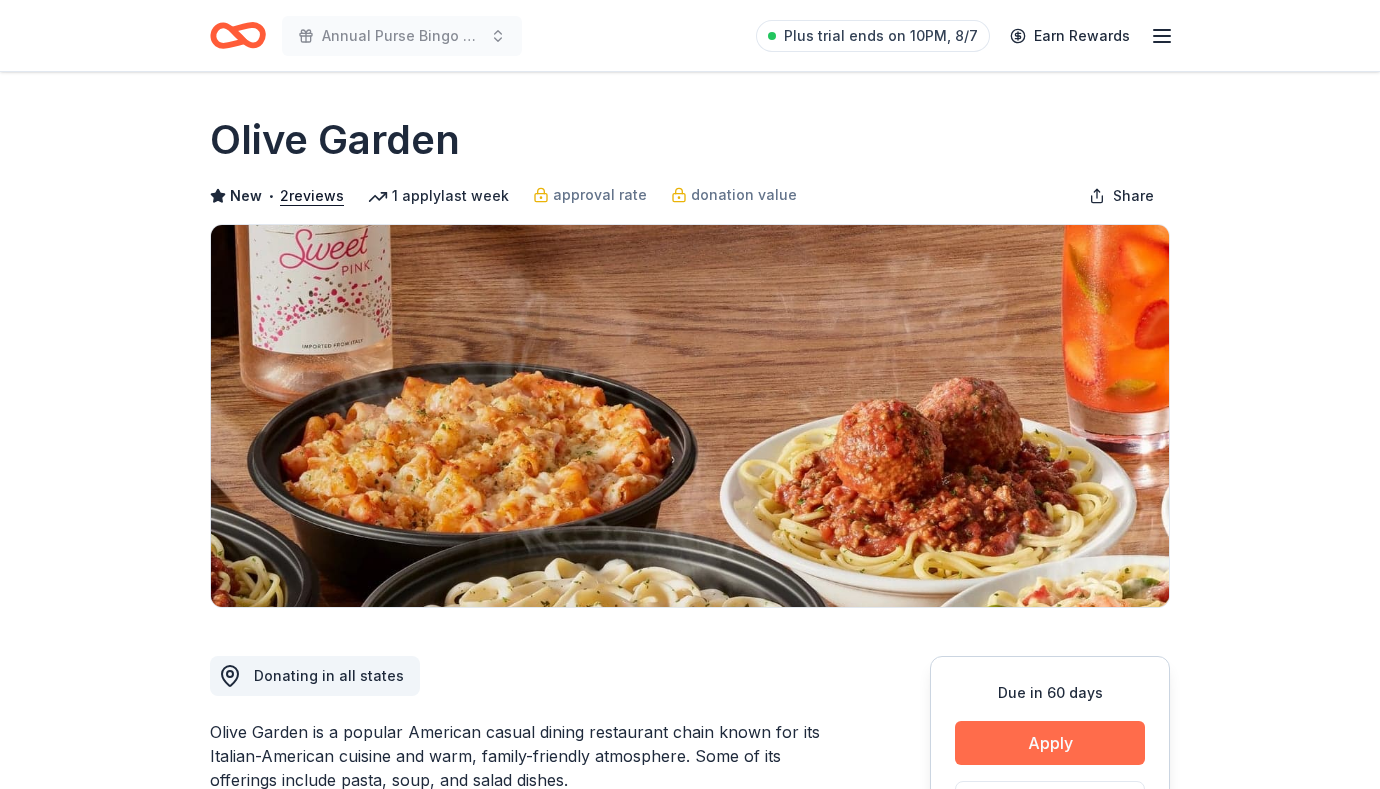 click on "Apply" at bounding box center [1050, 743] 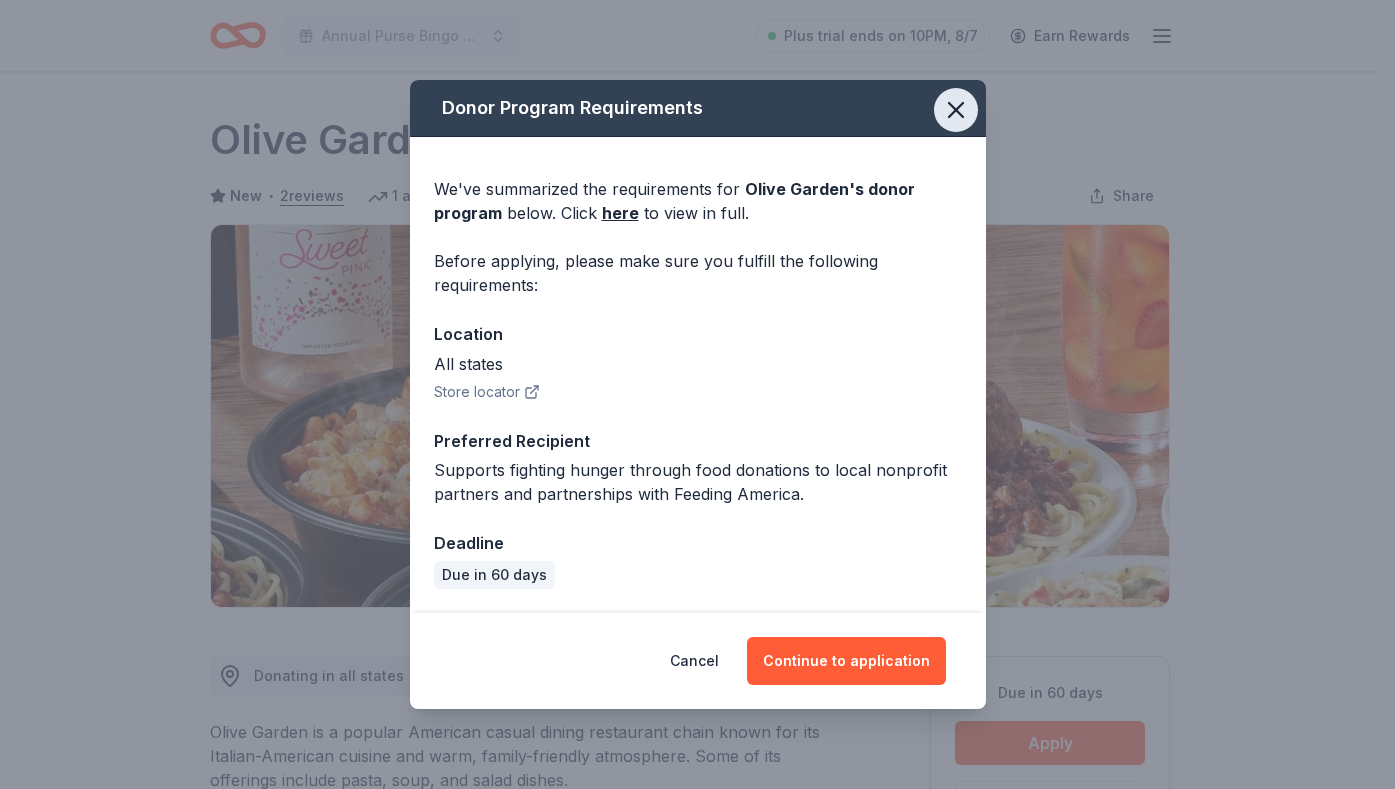 click at bounding box center (956, 110) 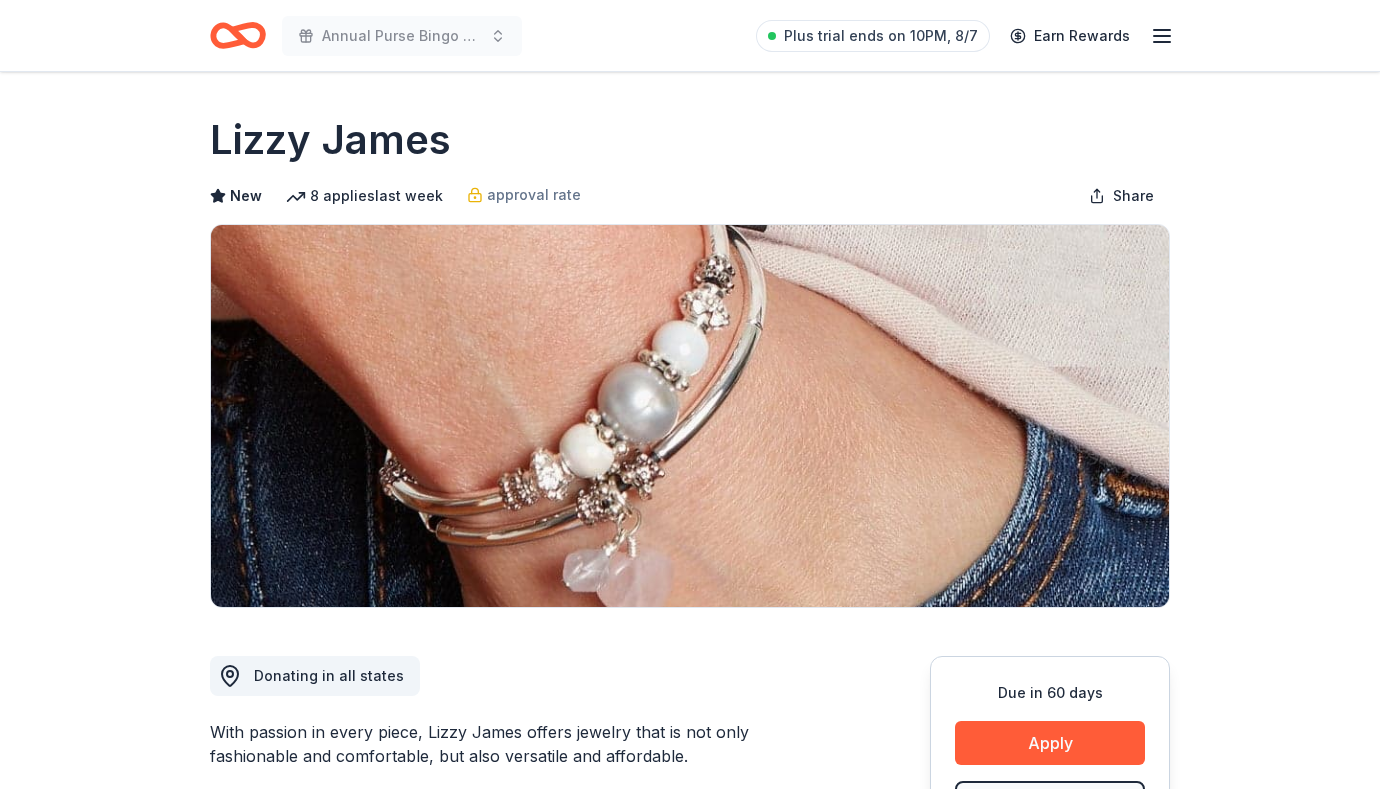 scroll, scrollTop: 0, scrollLeft: 0, axis: both 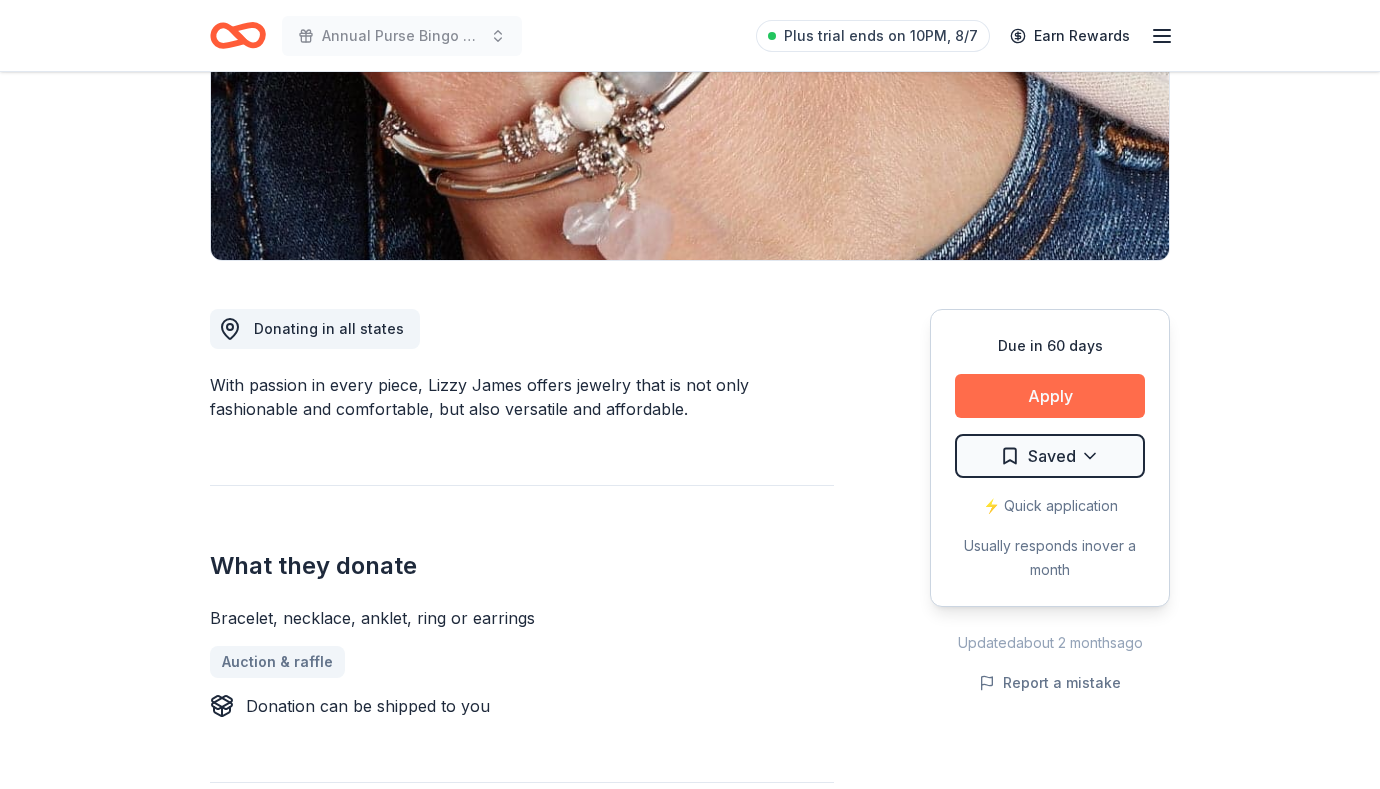 click on "Apply" at bounding box center [1050, 396] 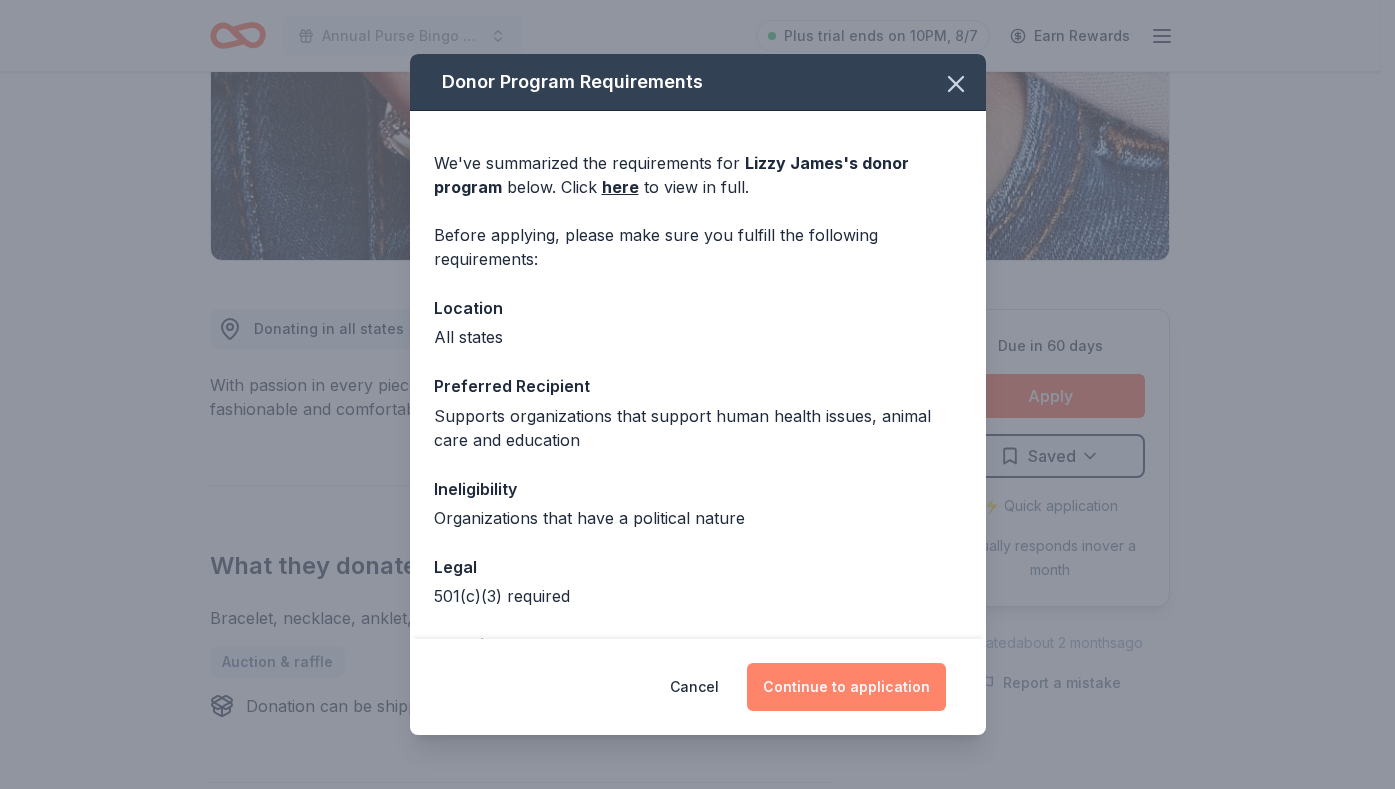 click on "Continue to application" at bounding box center (846, 687) 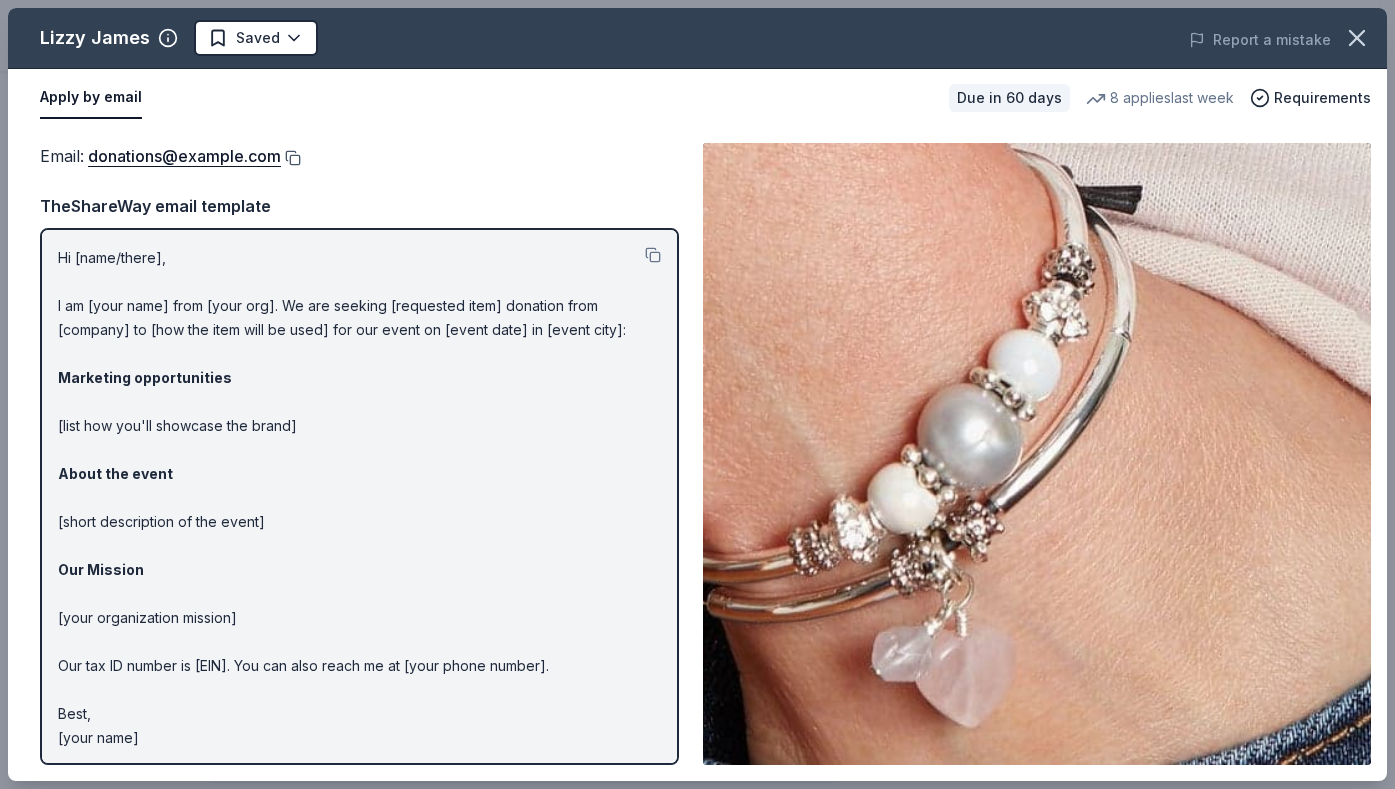 click at bounding box center [291, 158] 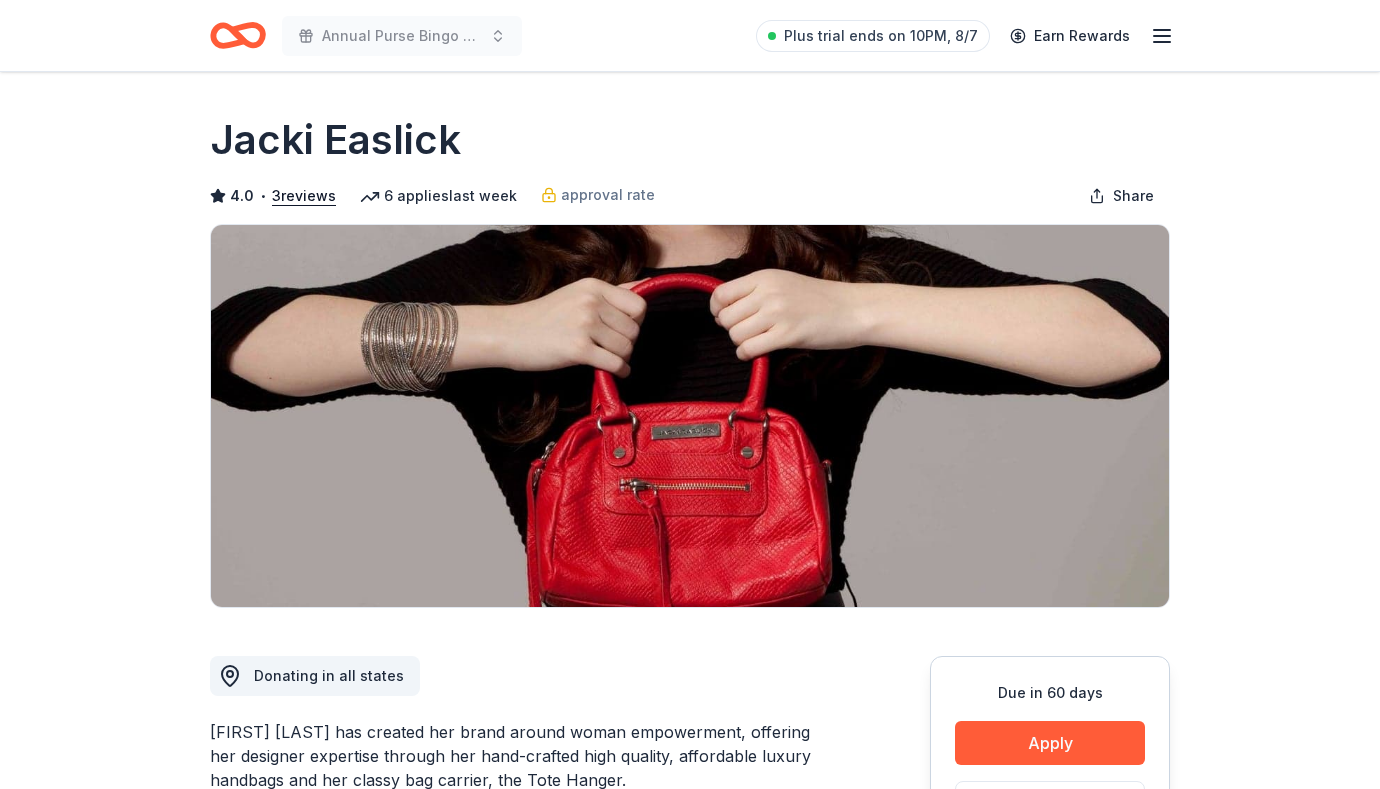 scroll, scrollTop: 0, scrollLeft: 0, axis: both 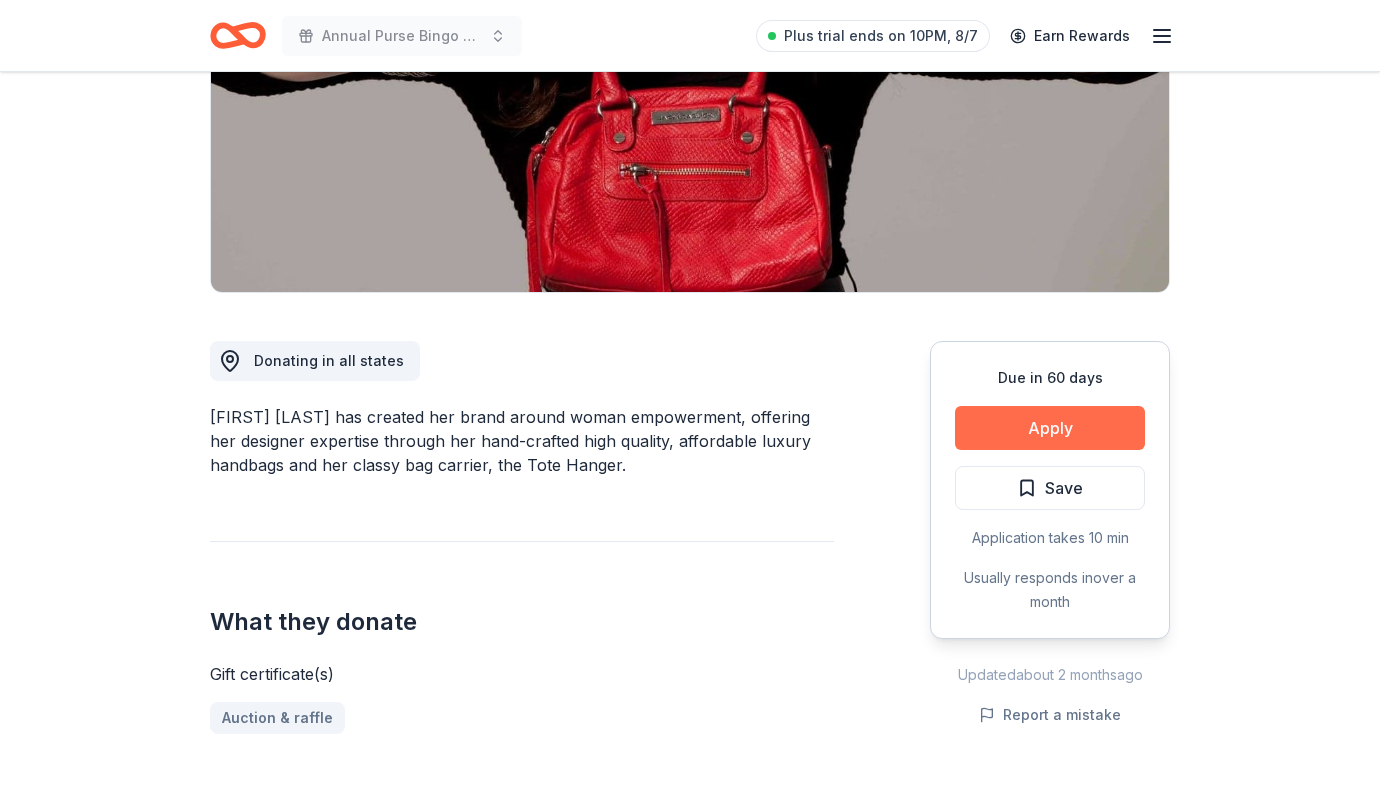 click on "Apply" at bounding box center [1050, 428] 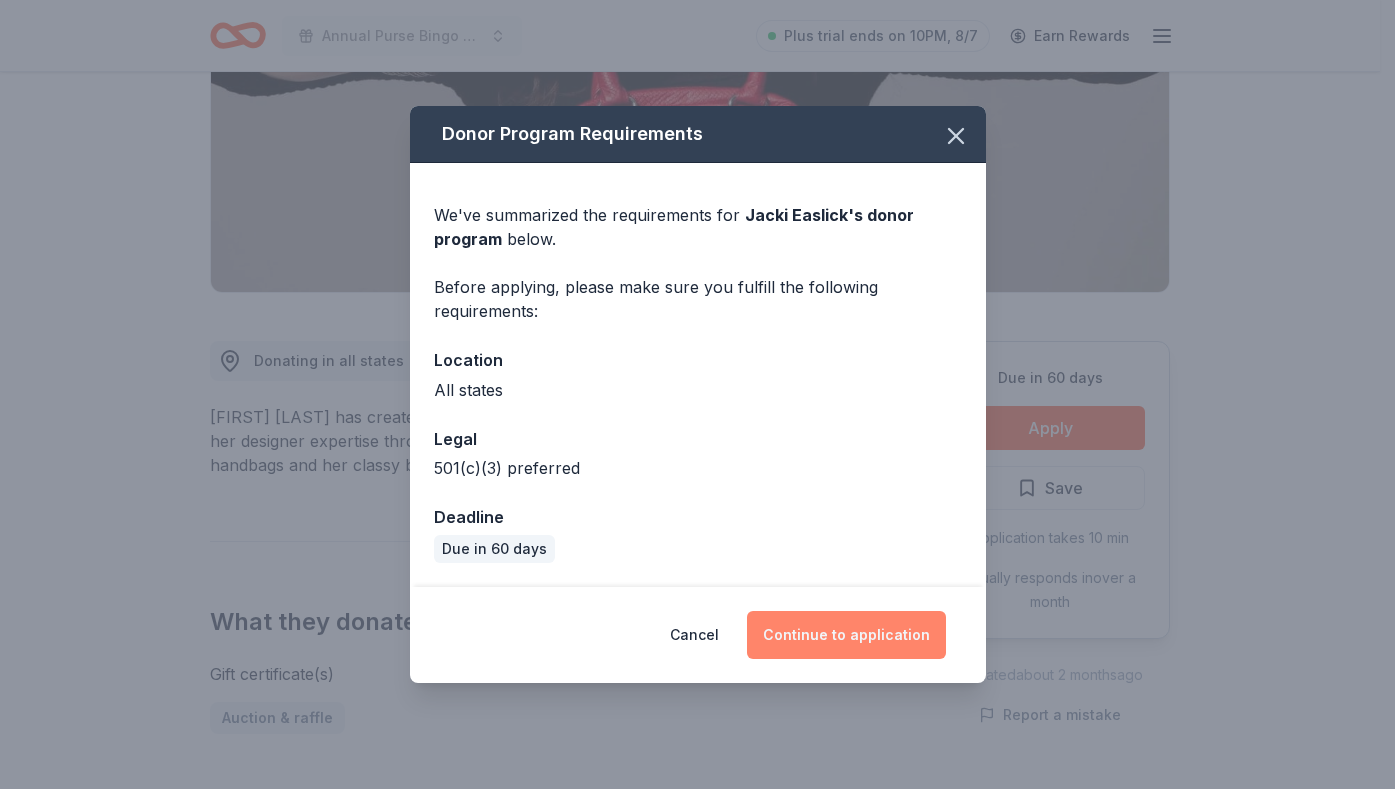 click on "Continue to application" at bounding box center (846, 635) 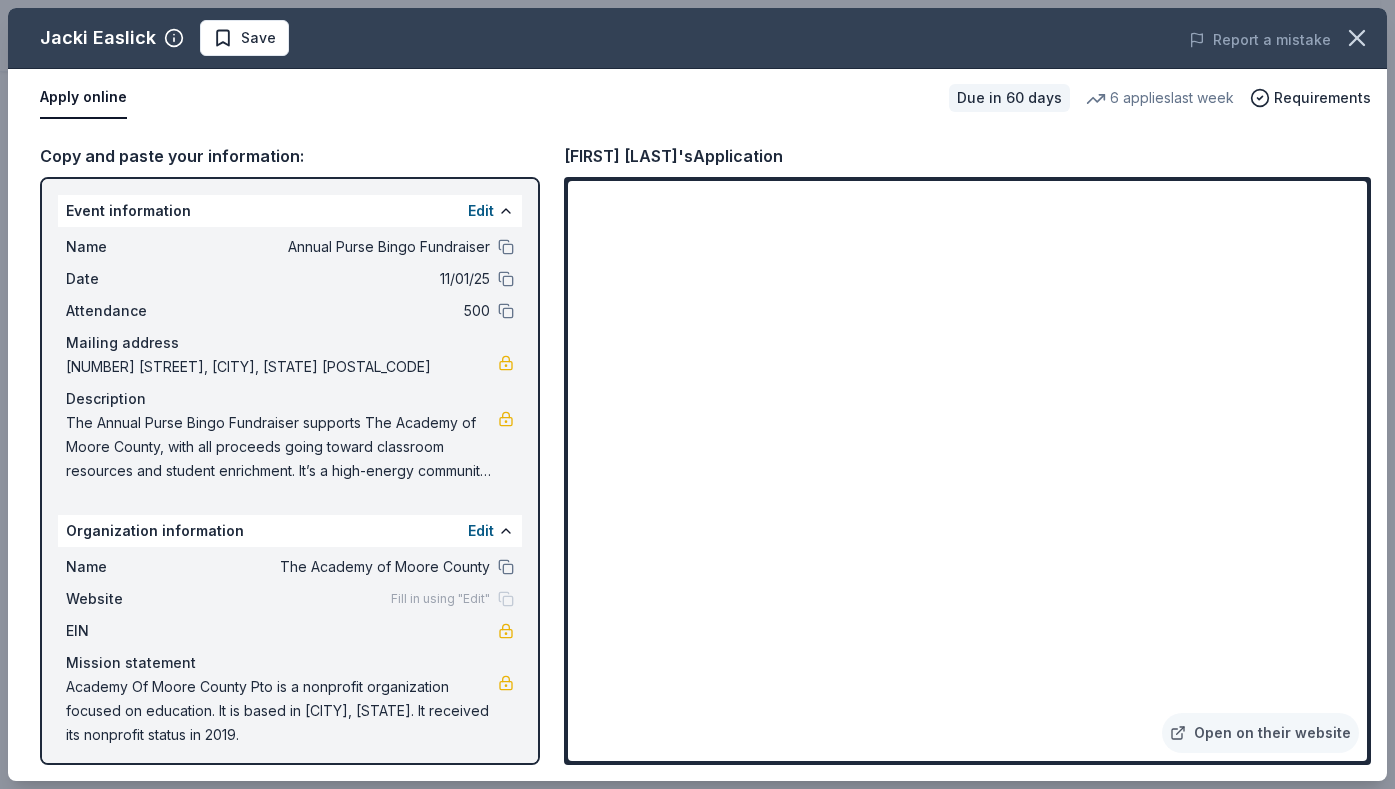 drag, startPoint x: 660, startPoint y: 153, endPoint x: 583, endPoint y: 157, distance: 77.10383 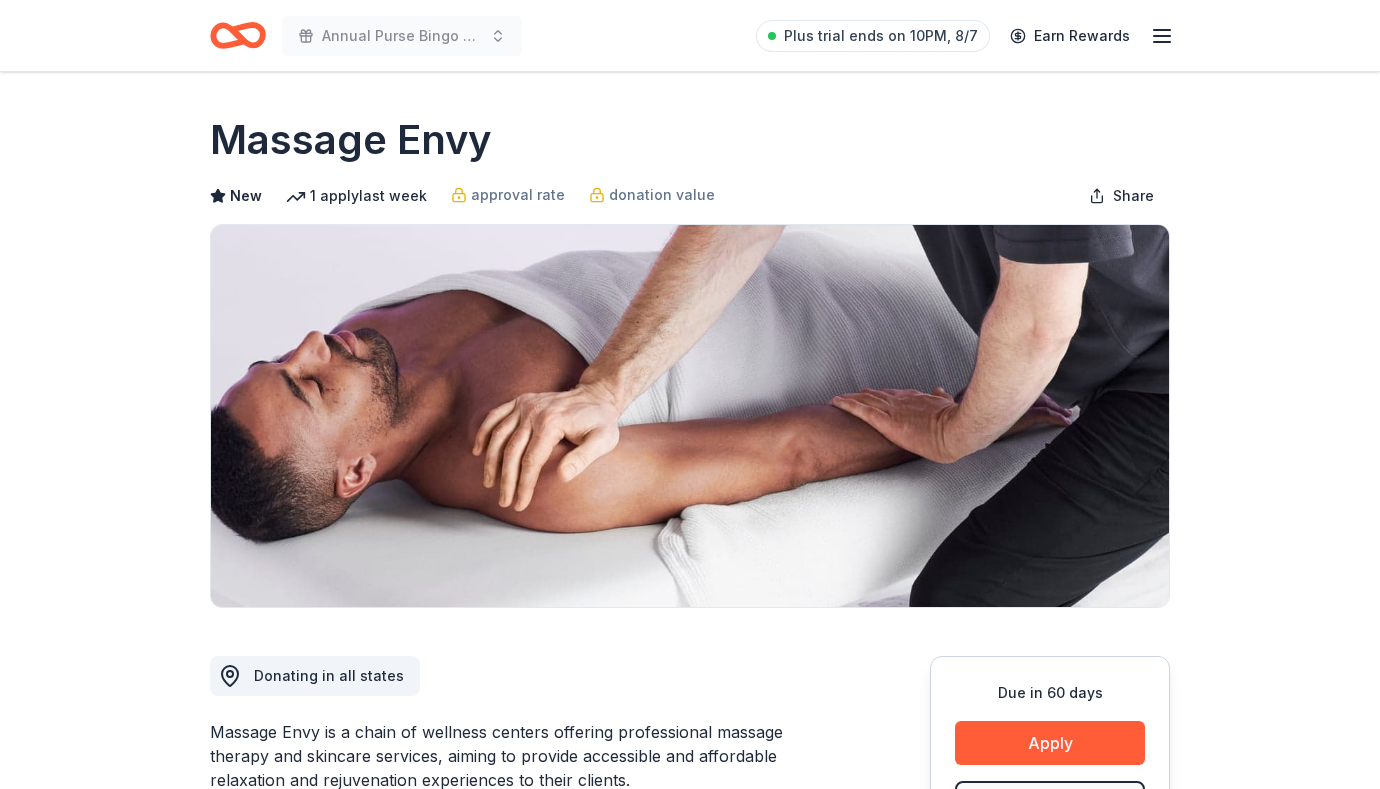 scroll, scrollTop: 0, scrollLeft: 0, axis: both 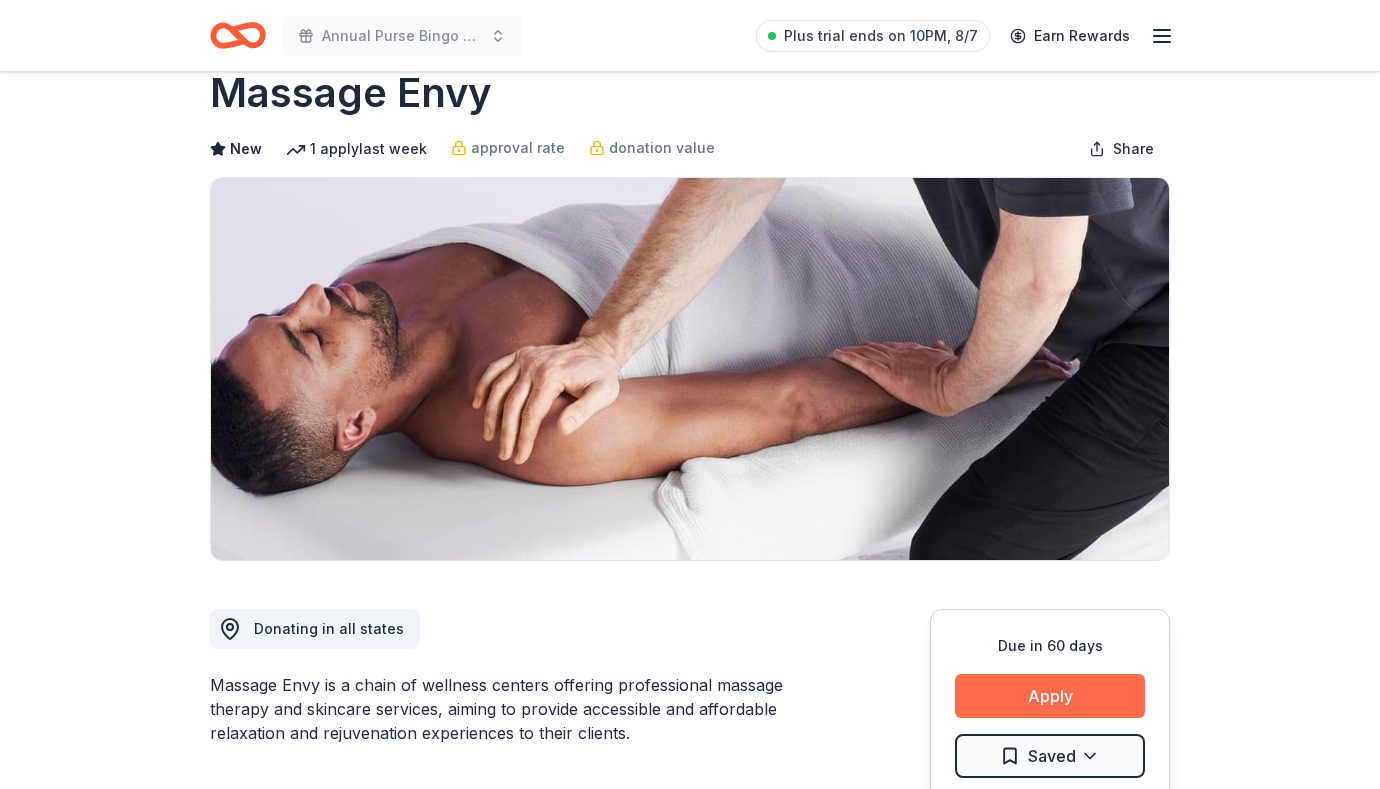 click on "Apply" at bounding box center [1050, 696] 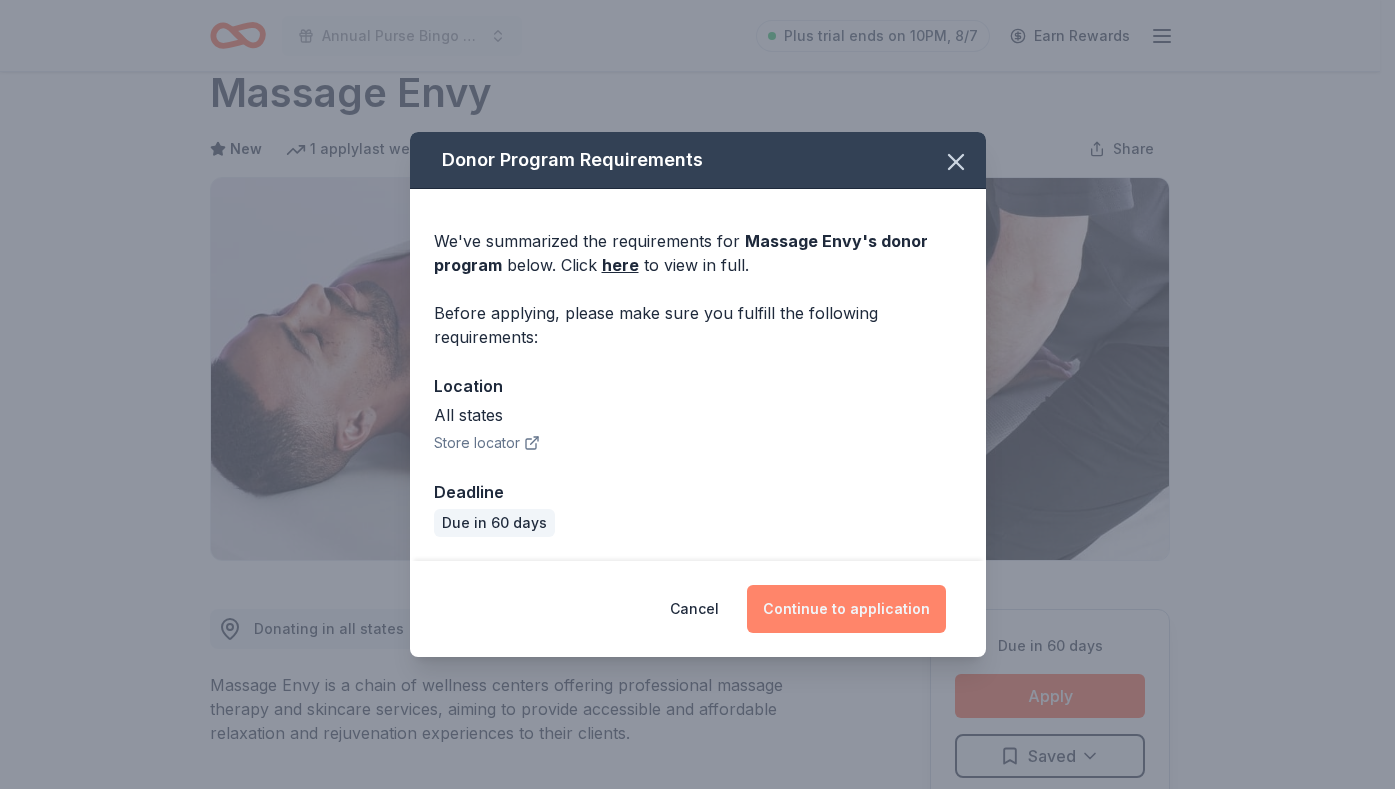 click on "Continue to application" at bounding box center [846, 609] 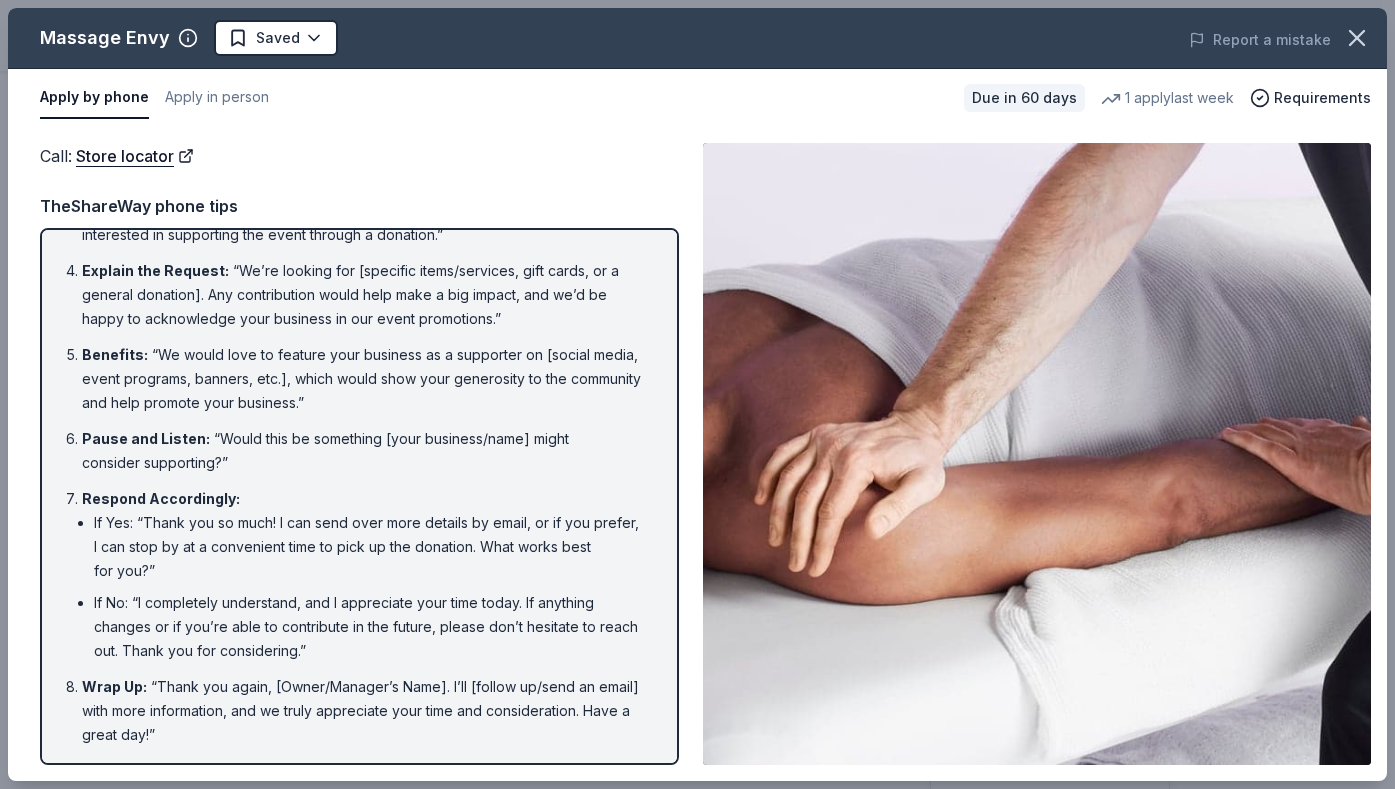 scroll, scrollTop: 0, scrollLeft: 0, axis: both 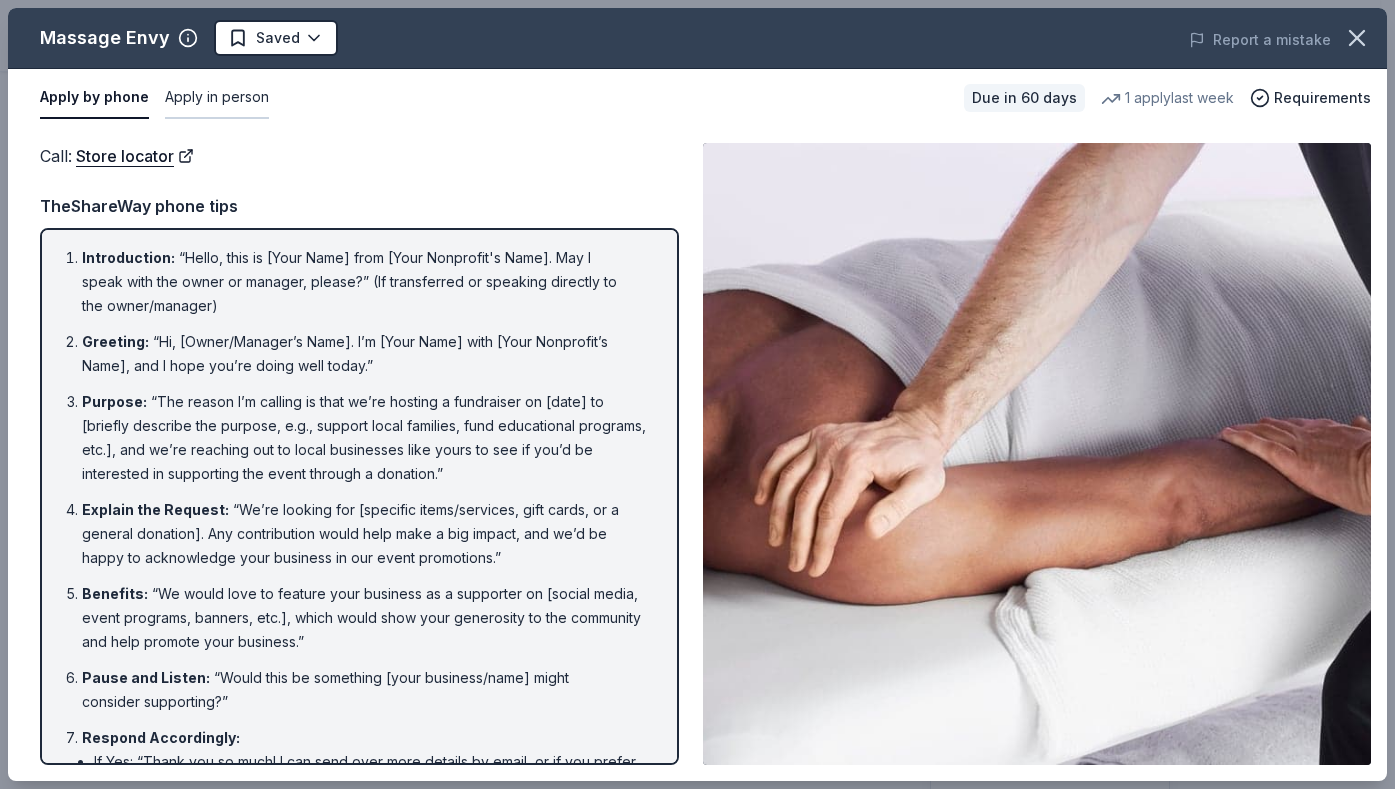 click on "Apply in person" at bounding box center (217, 98) 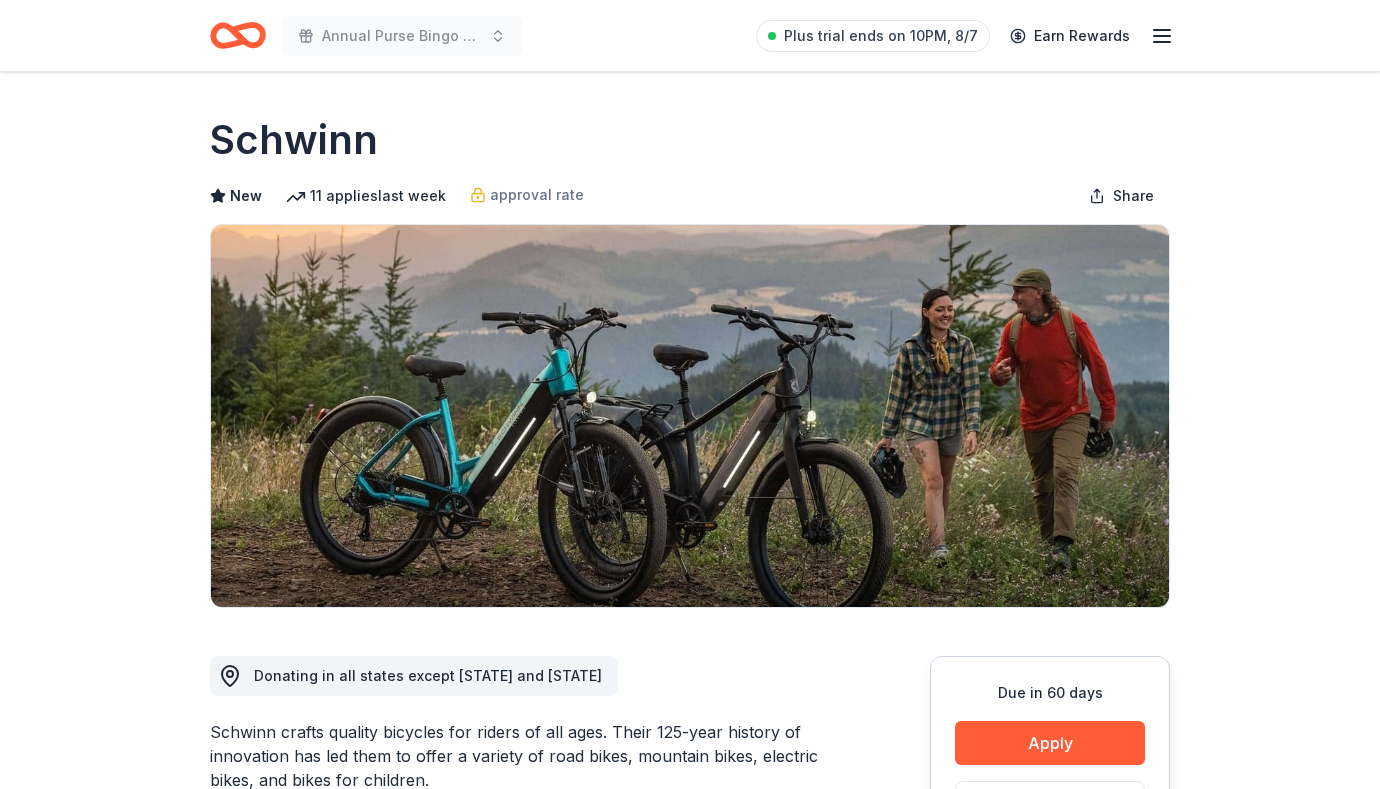scroll, scrollTop: 0, scrollLeft: 0, axis: both 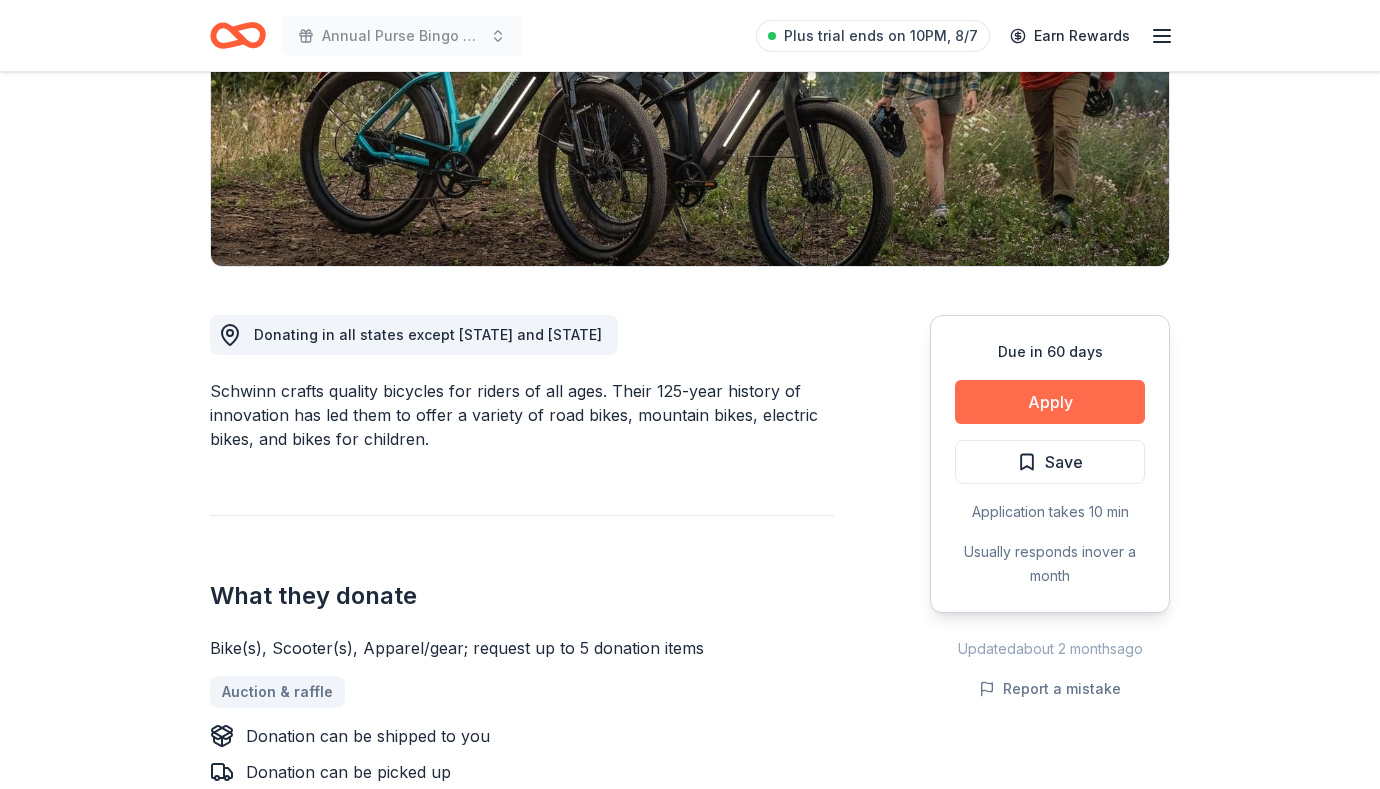 click on "Apply" at bounding box center (1050, 402) 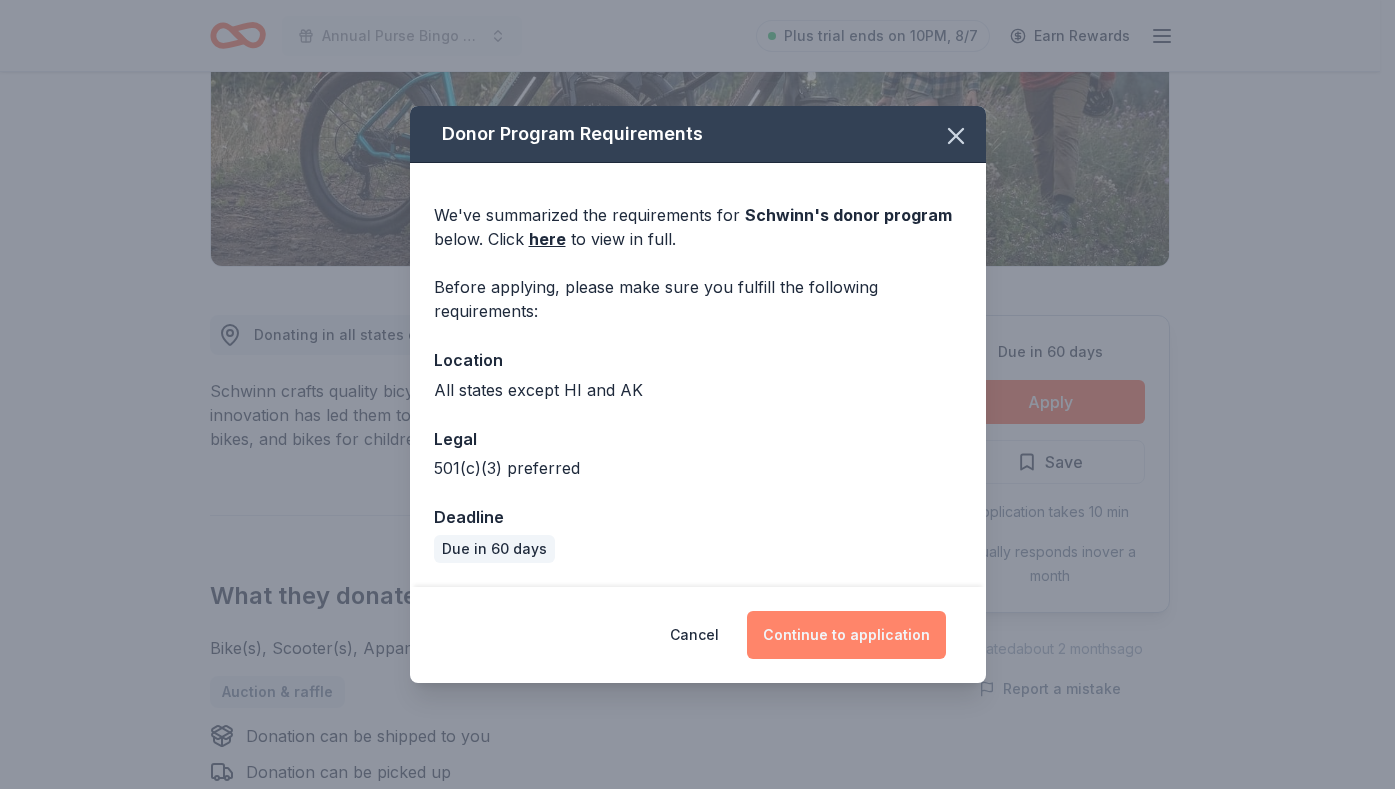 click on "Continue to application" at bounding box center [846, 635] 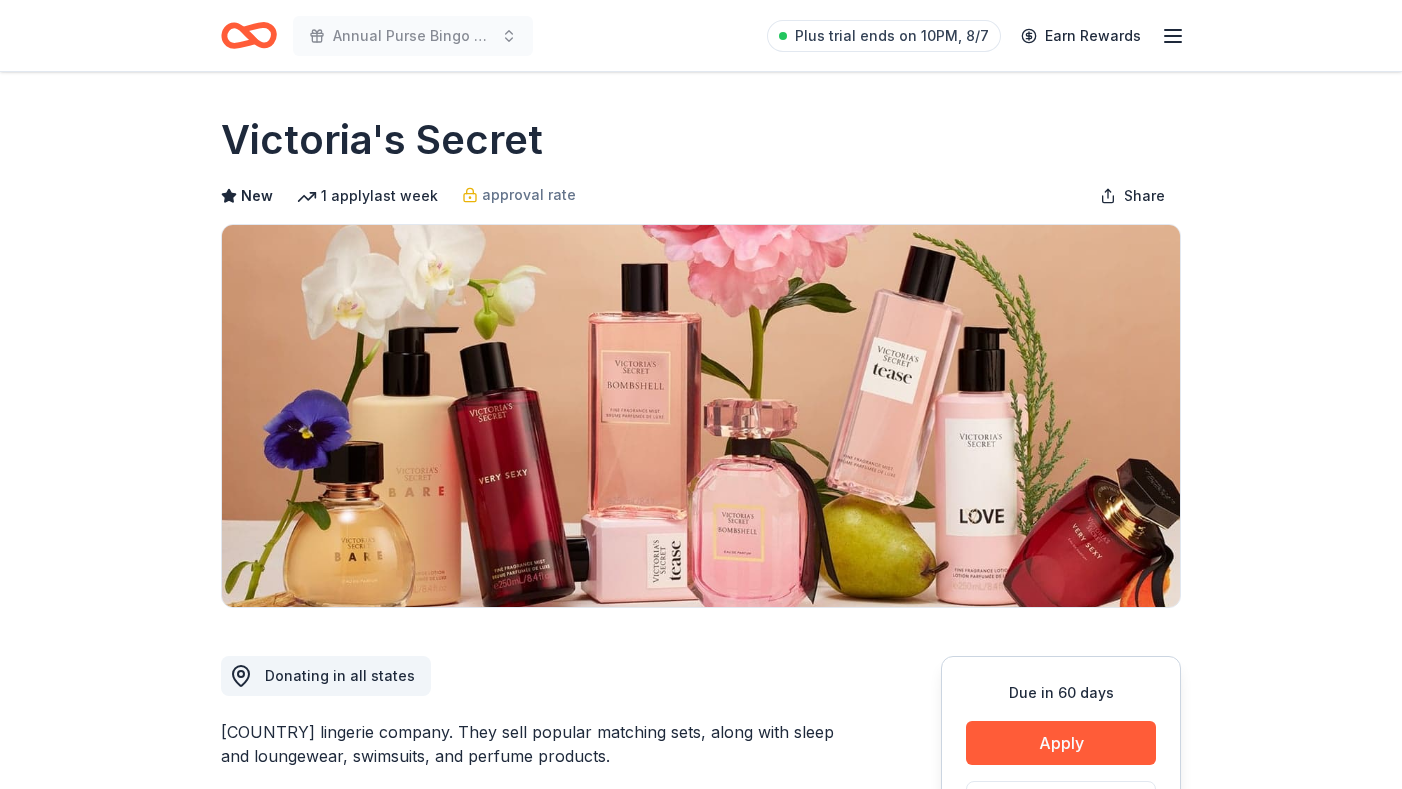scroll, scrollTop: 0, scrollLeft: 0, axis: both 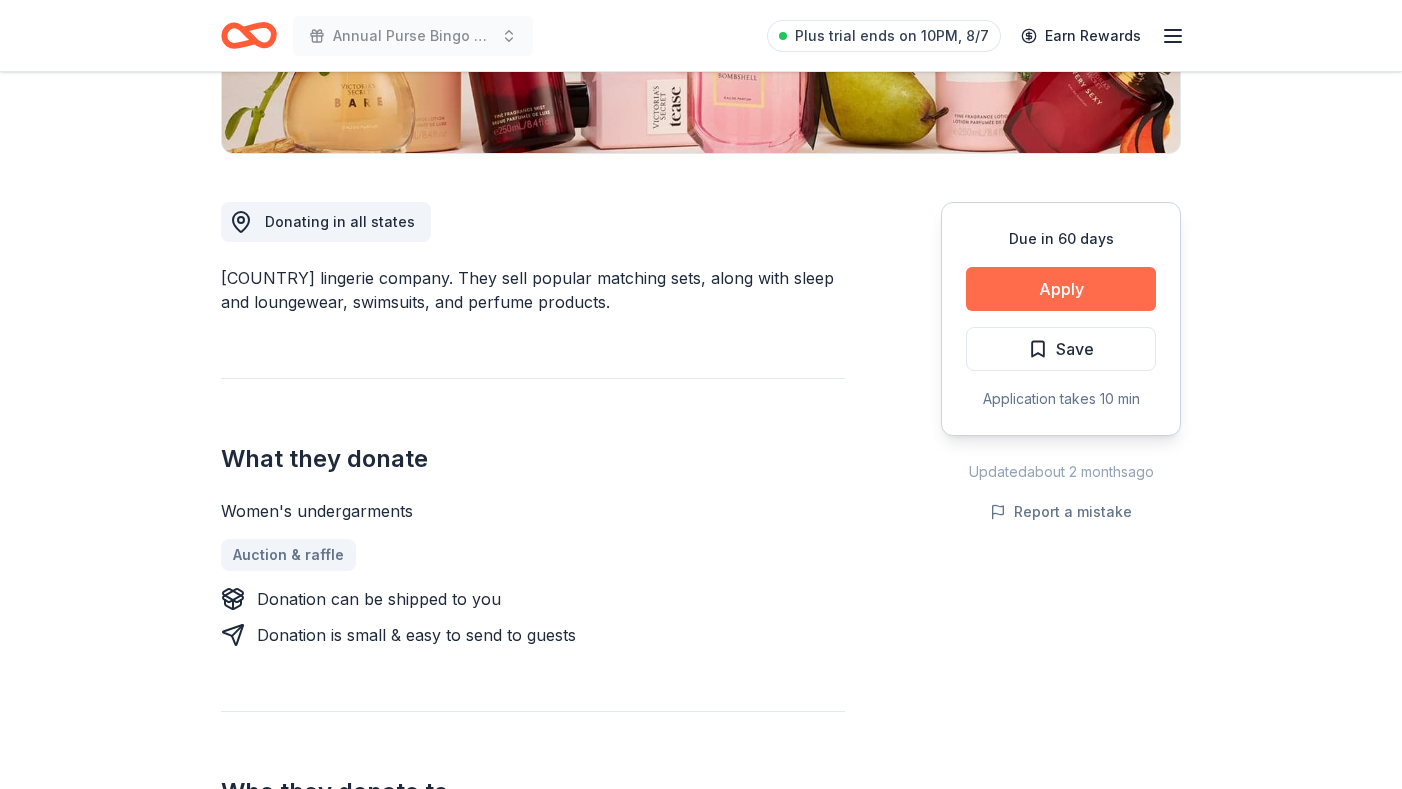click on "Apply" at bounding box center (1061, 289) 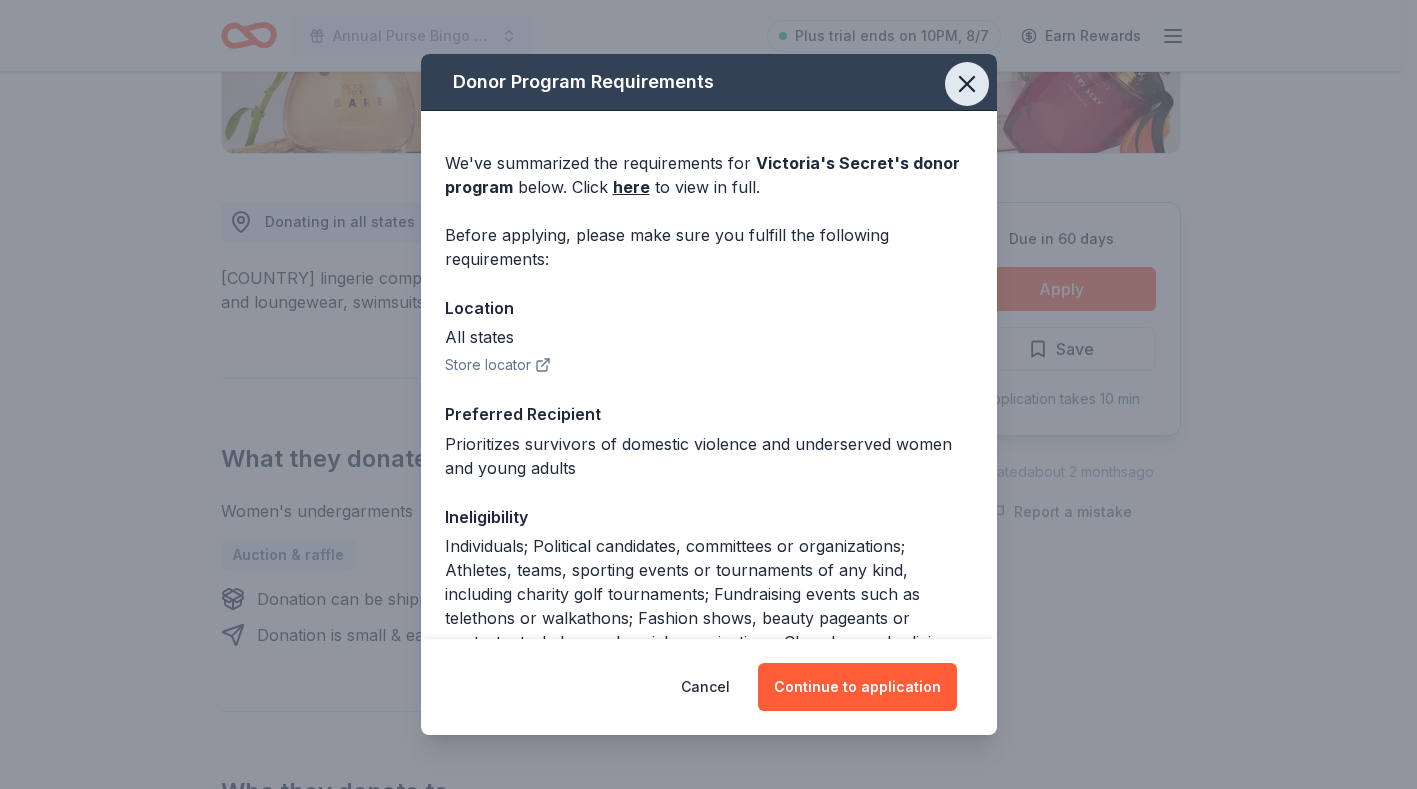 click 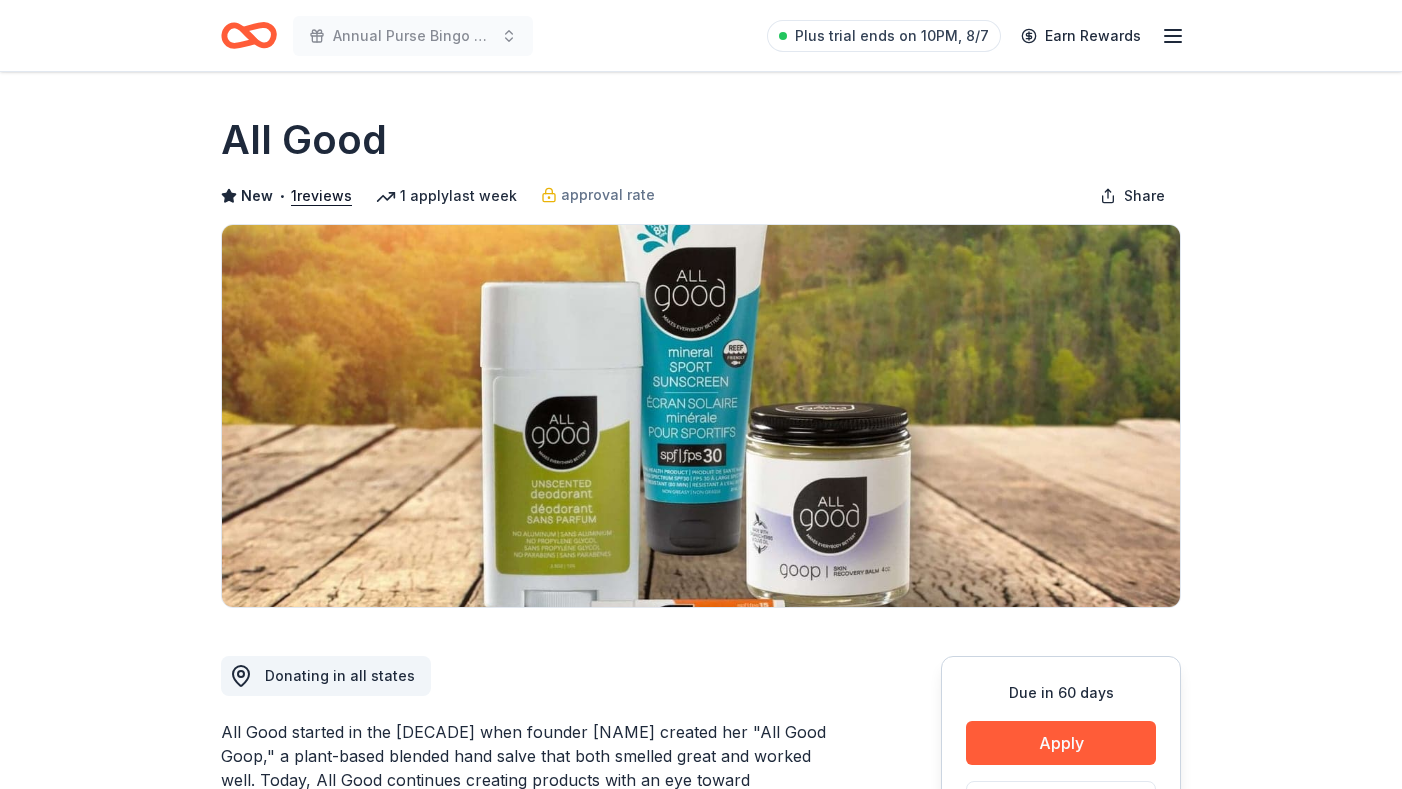scroll, scrollTop: 0, scrollLeft: 0, axis: both 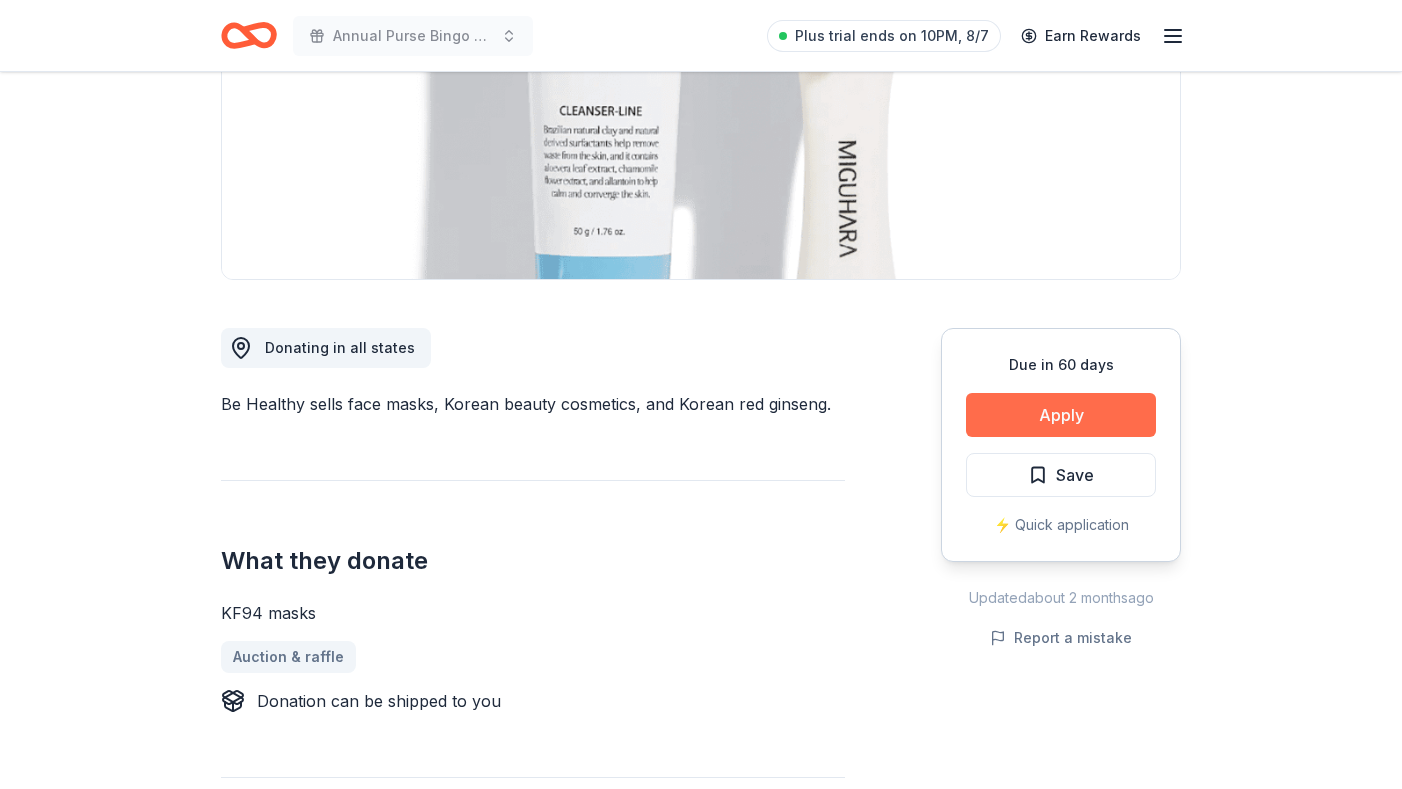 click on "Apply" at bounding box center [1061, 415] 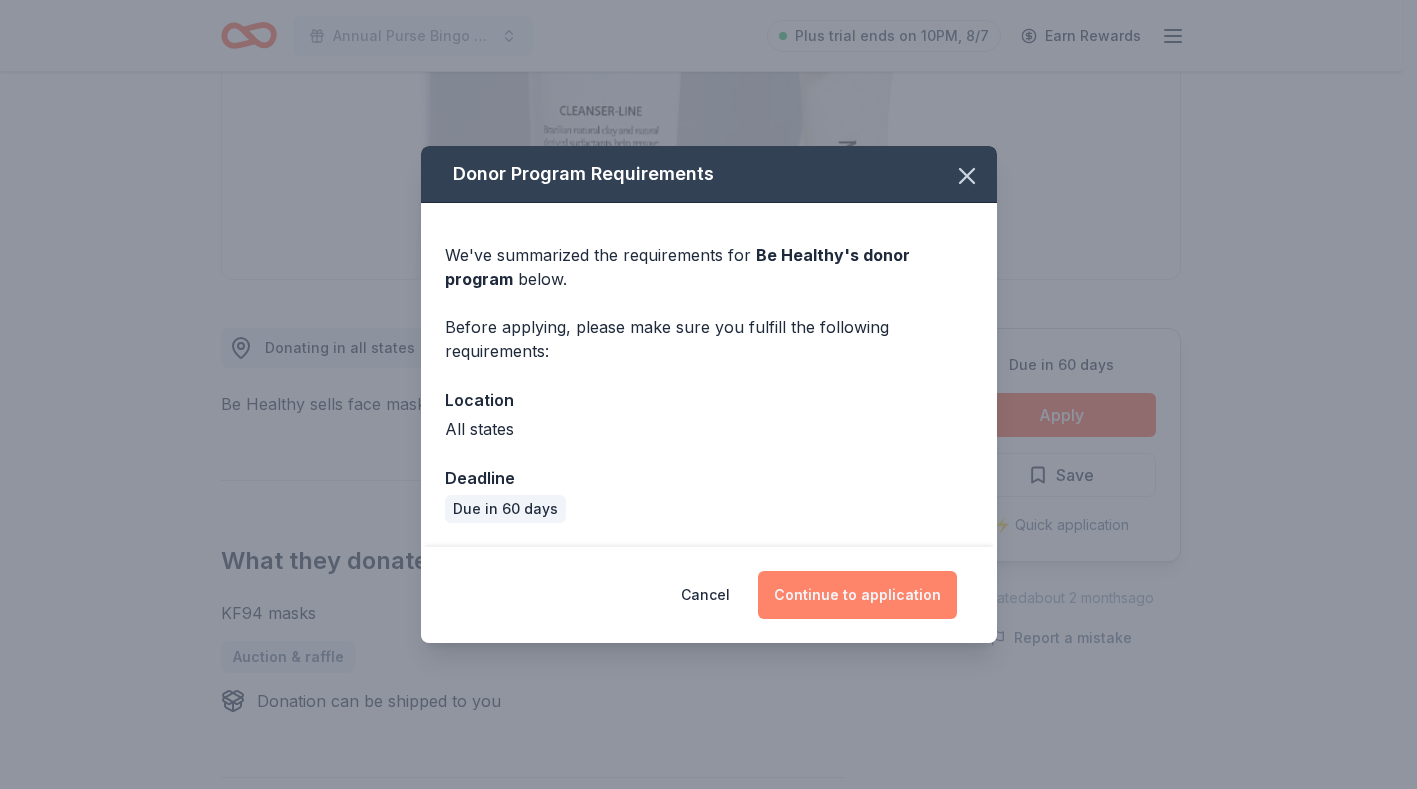 click on "Continue to application" at bounding box center (857, 595) 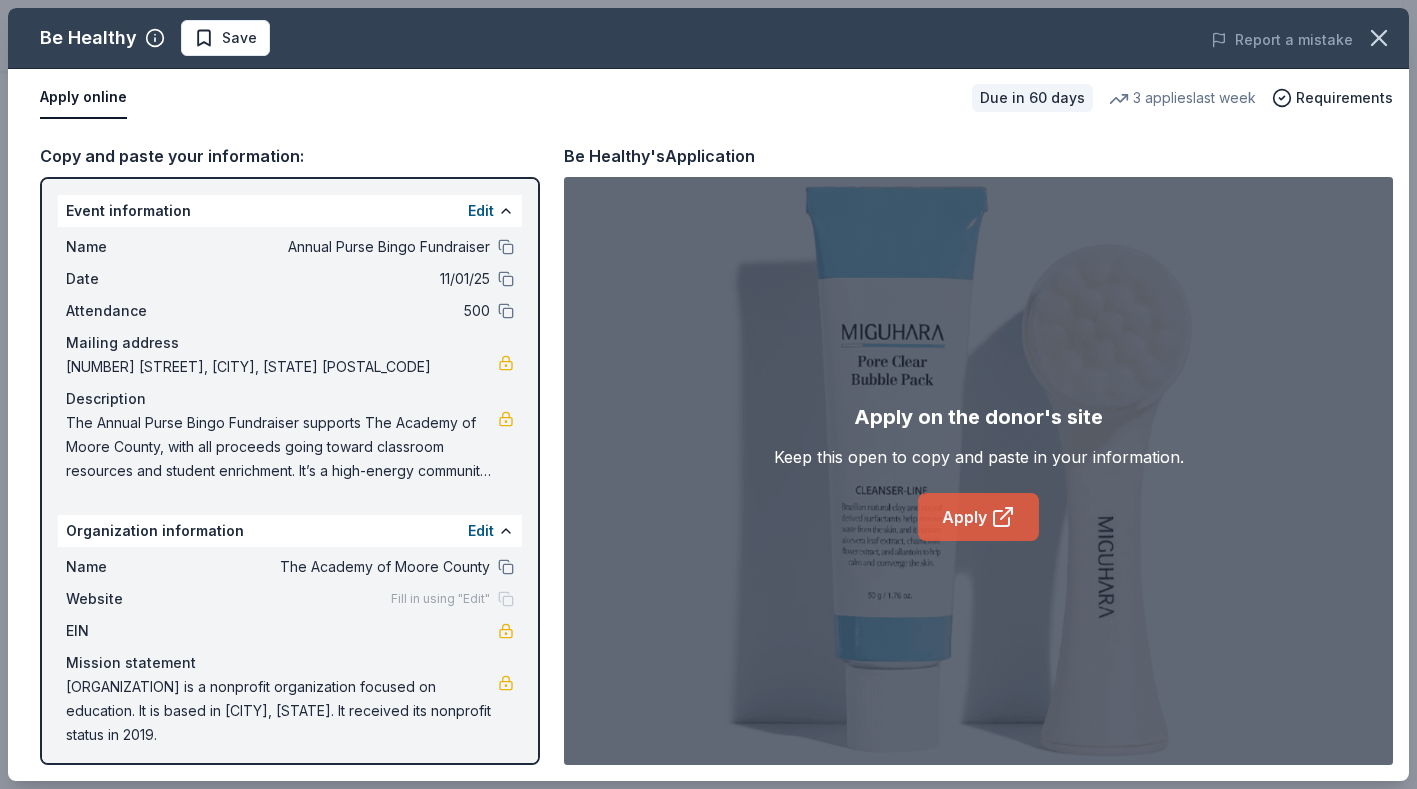 click on "Apply" at bounding box center (978, 517) 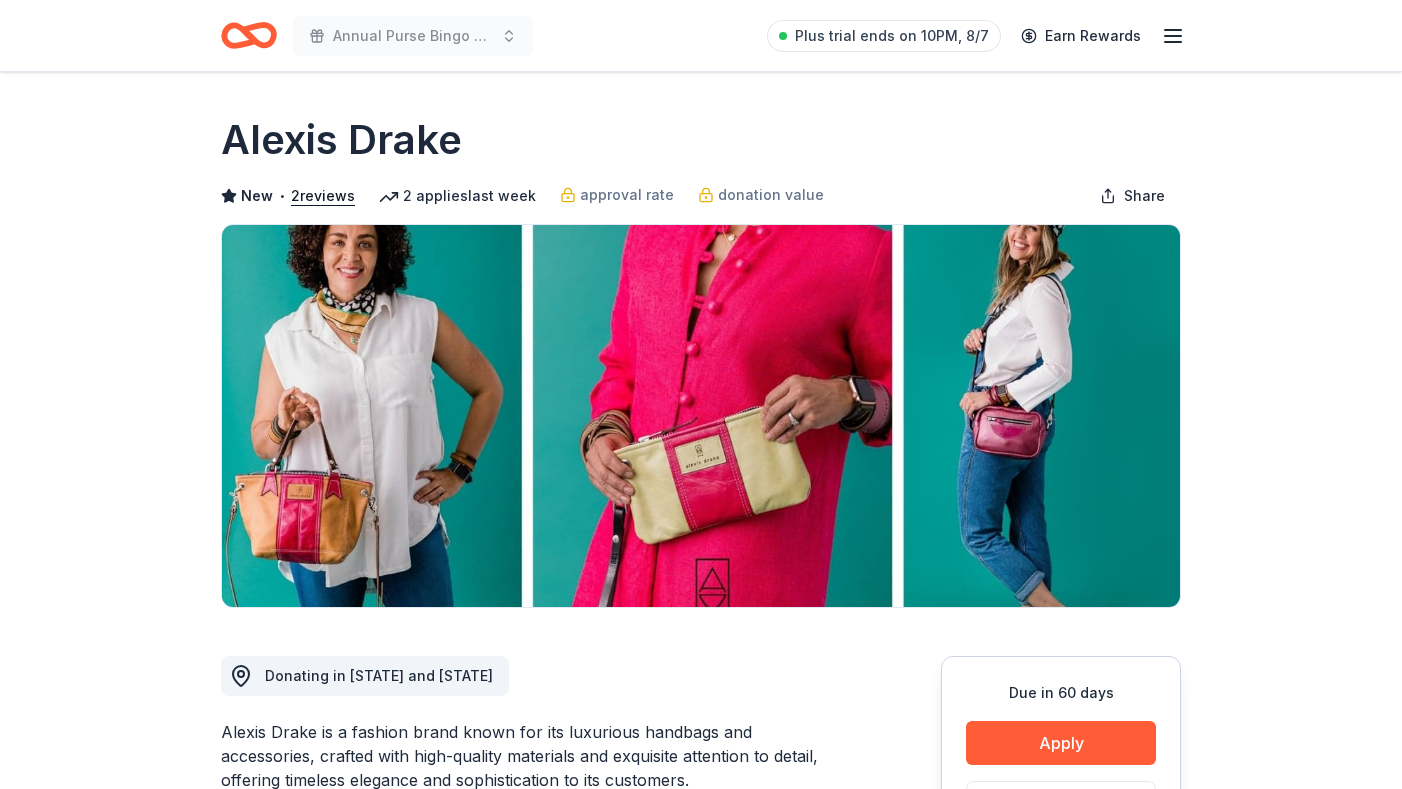scroll, scrollTop: 0, scrollLeft: 0, axis: both 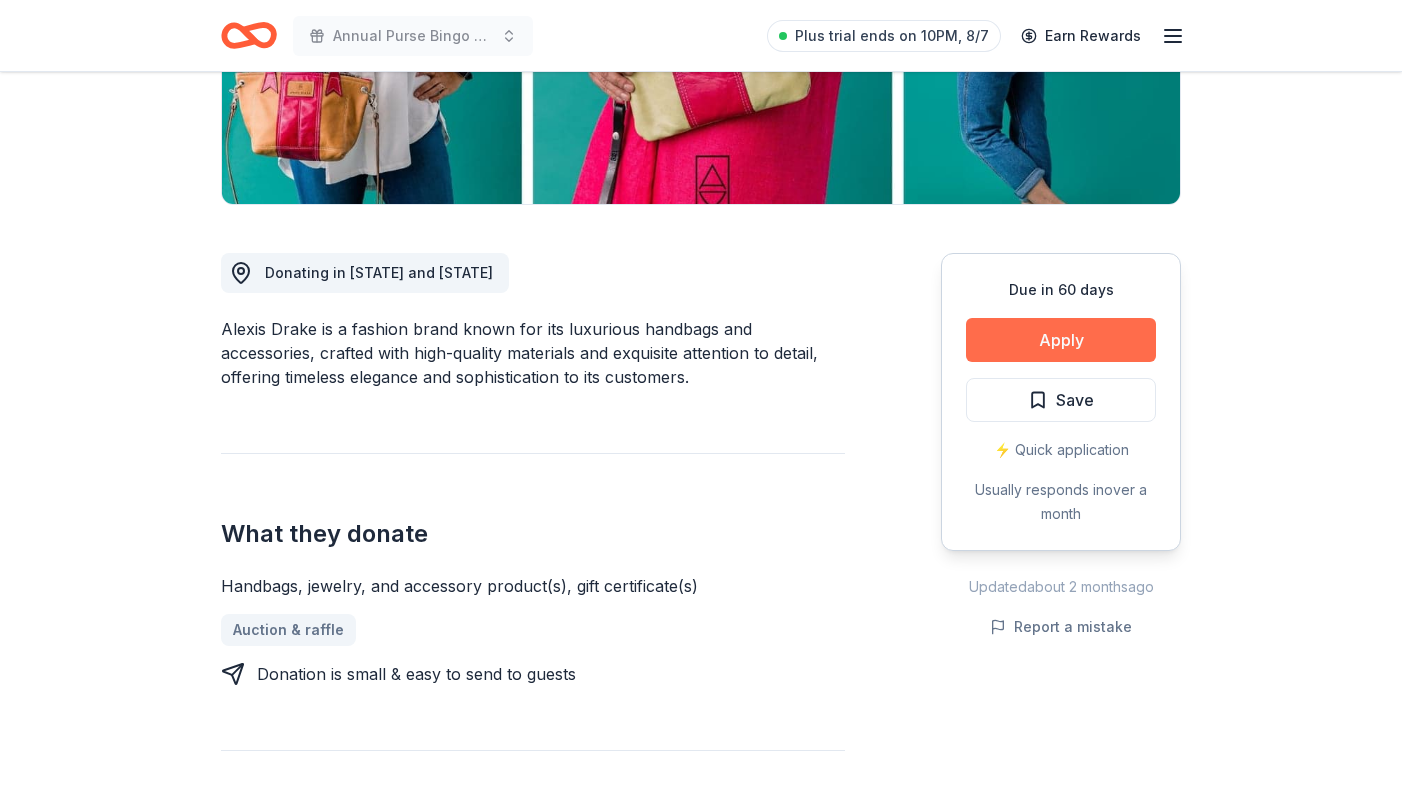 click on "Apply" at bounding box center [1061, 340] 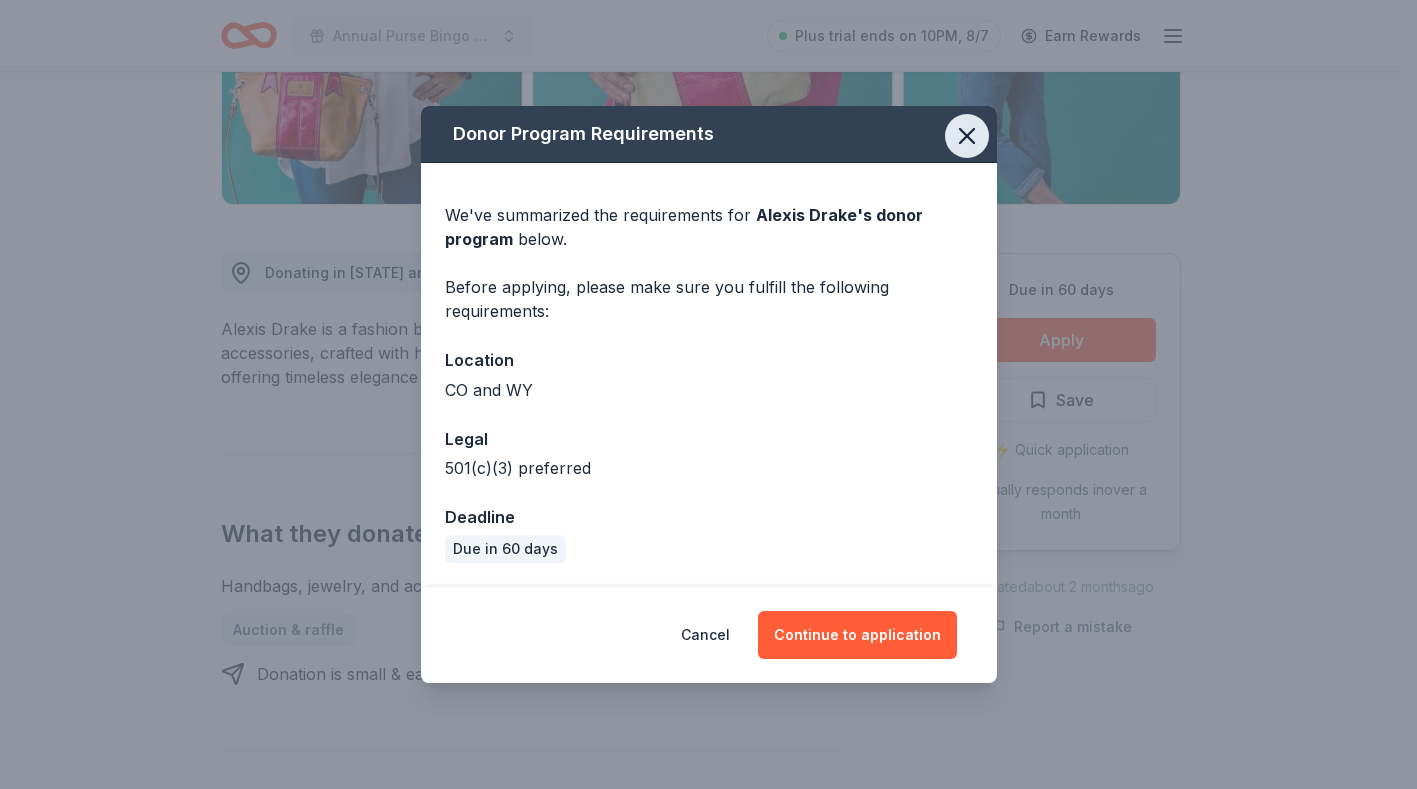 click 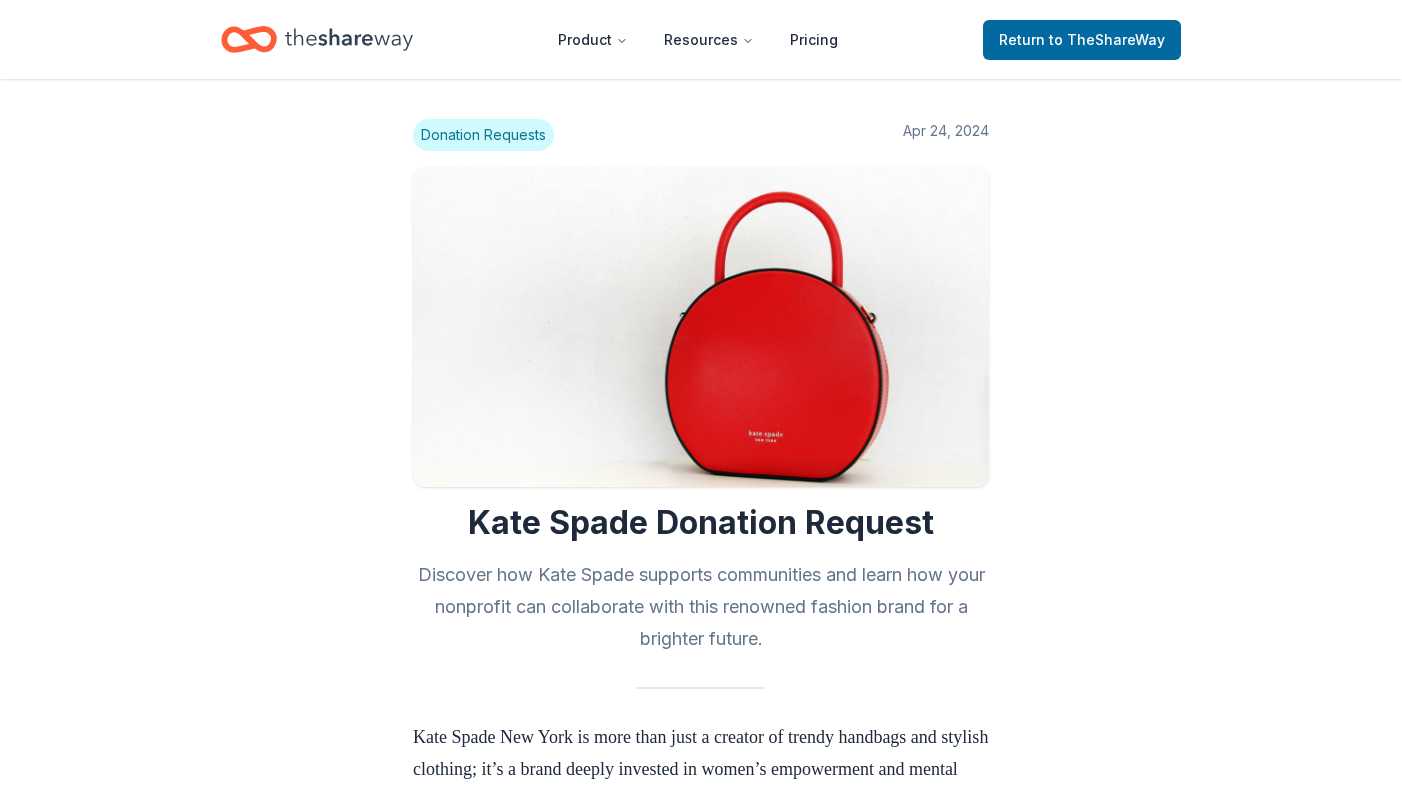 scroll, scrollTop: 0, scrollLeft: 0, axis: both 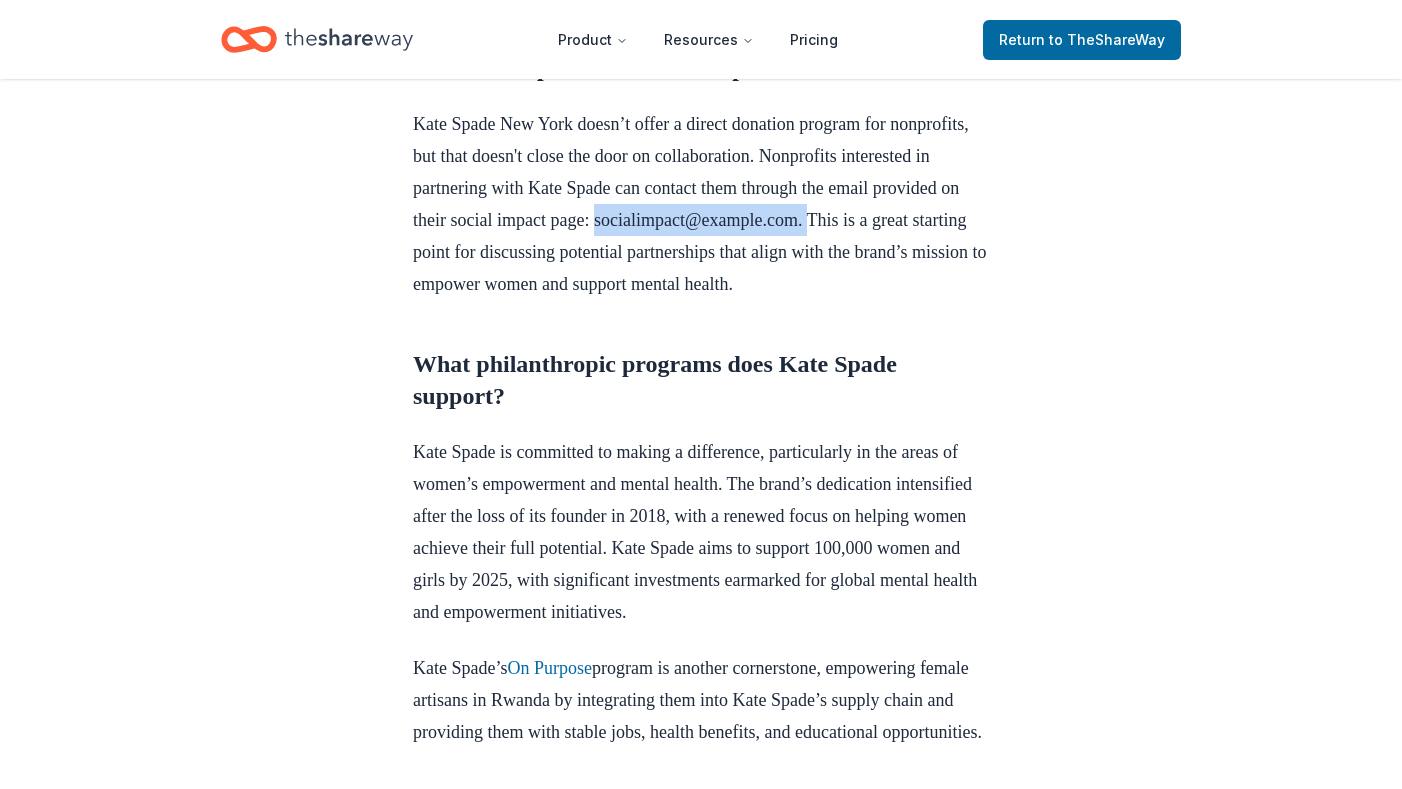 drag, startPoint x: 649, startPoint y: 282, endPoint x: 391, endPoint y: 282, distance: 258 